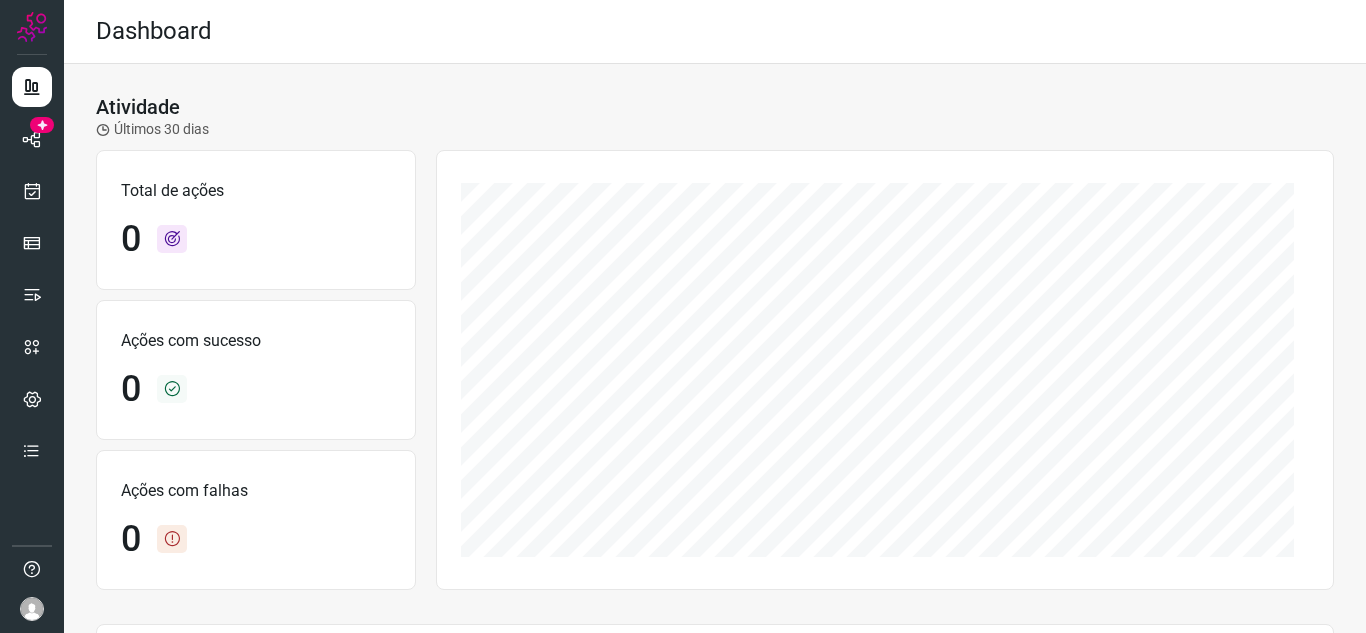 scroll, scrollTop: 0, scrollLeft: 0, axis: both 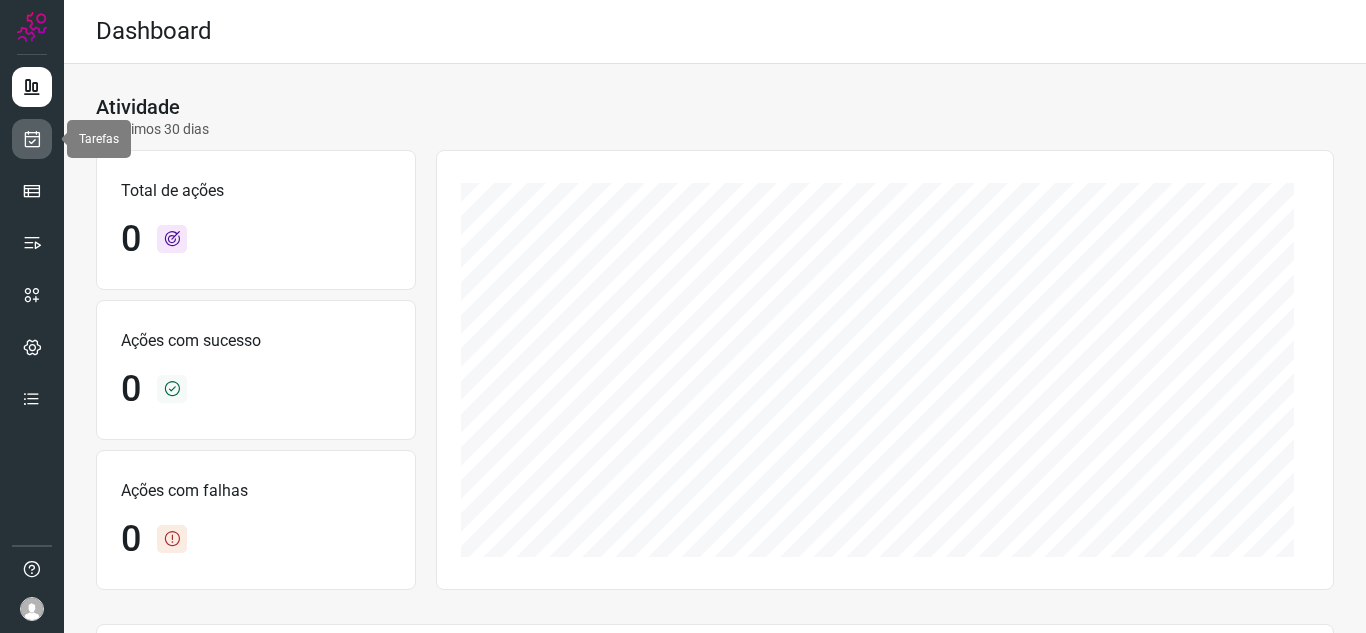 click at bounding box center (32, 139) 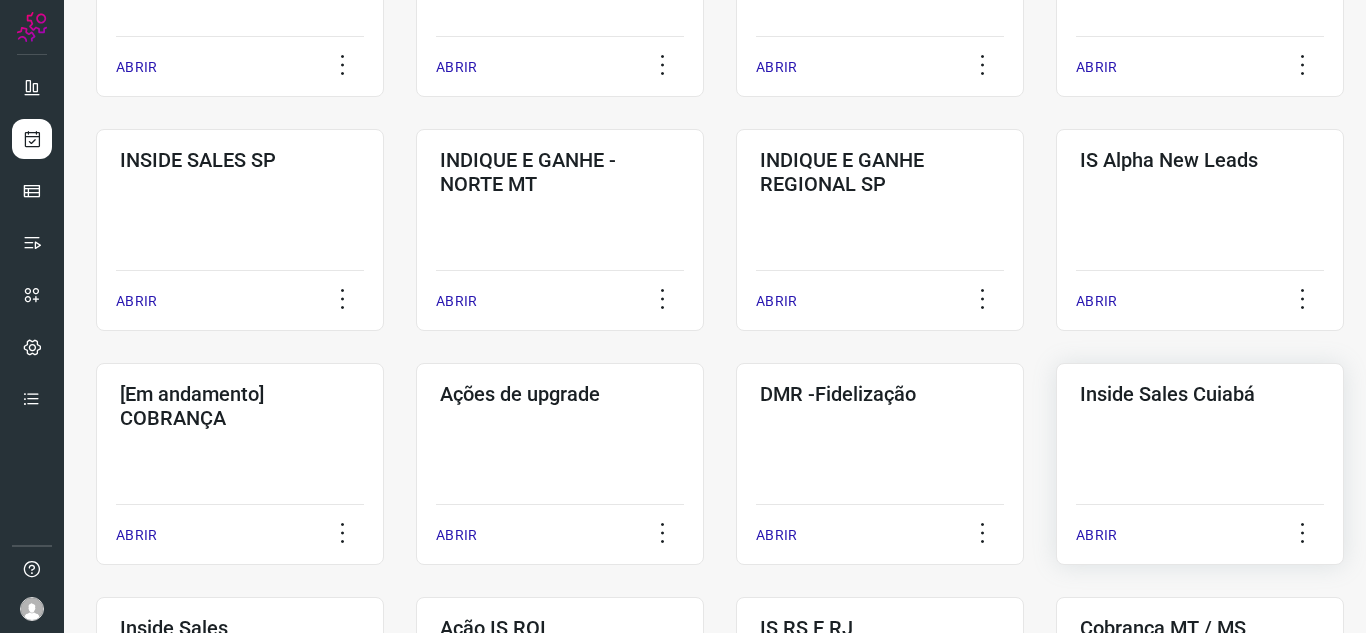 scroll, scrollTop: 496, scrollLeft: 0, axis: vertical 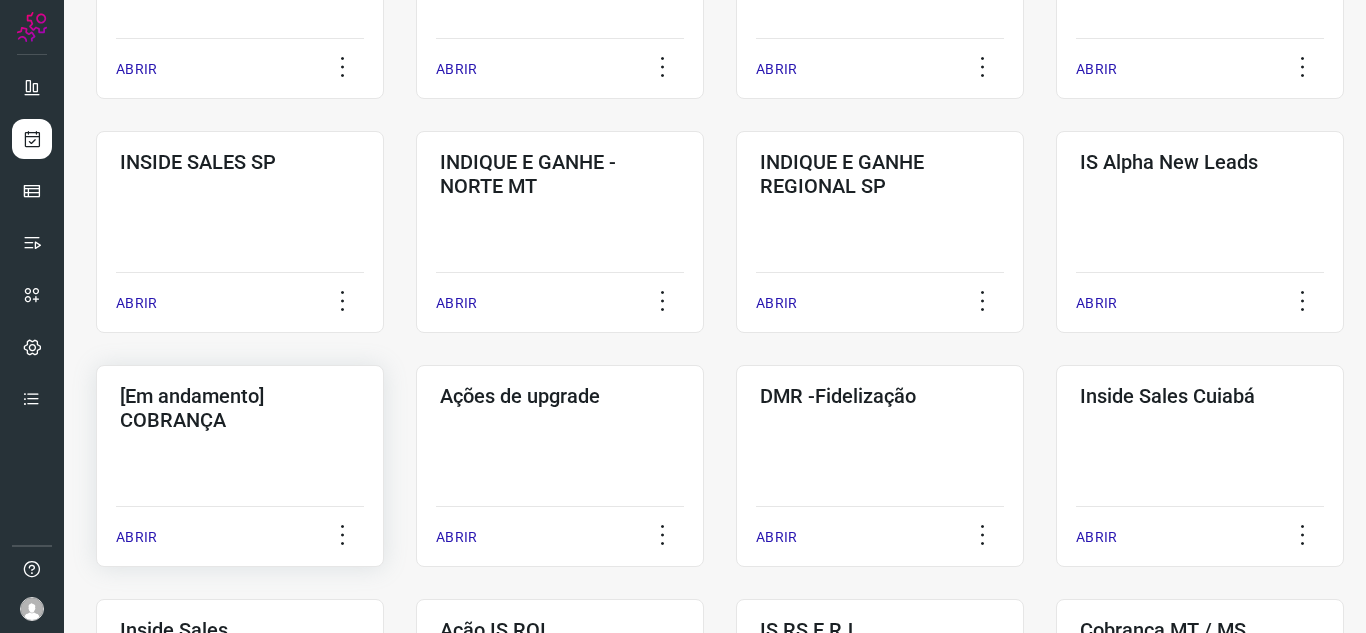 click on "[Em andamento] COBRANÇA" at bounding box center [240, 408] 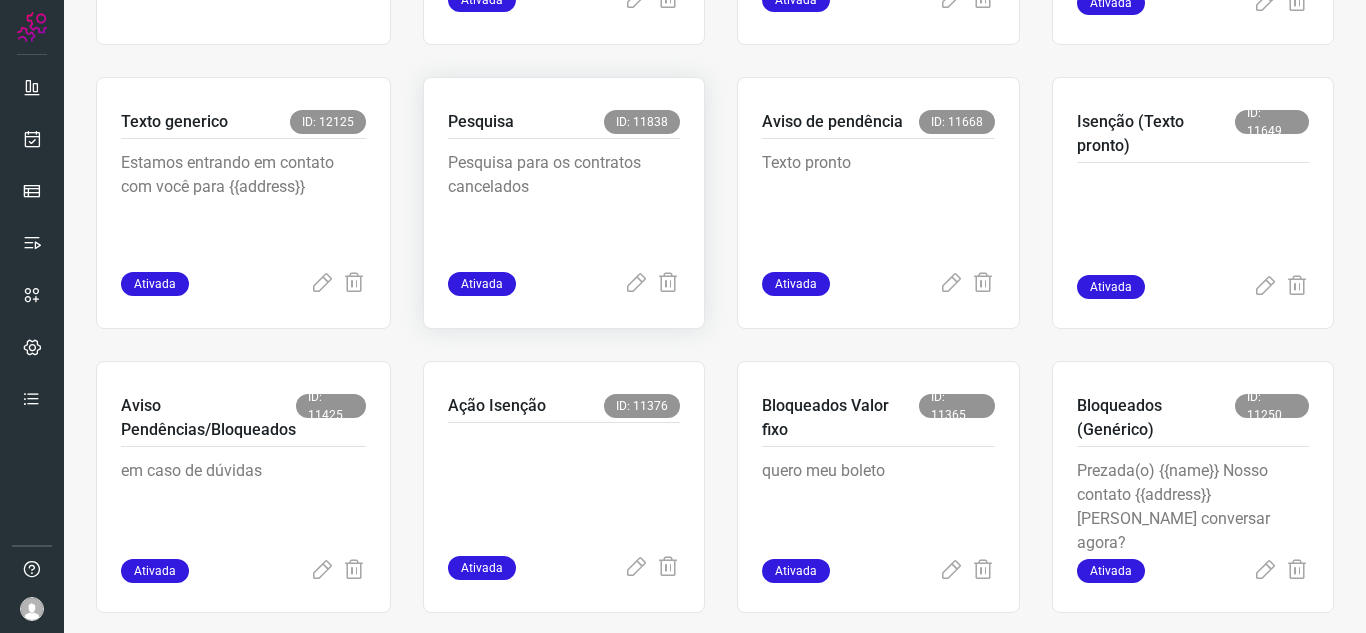scroll, scrollTop: 396, scrollLeft: 0, axis: vertical 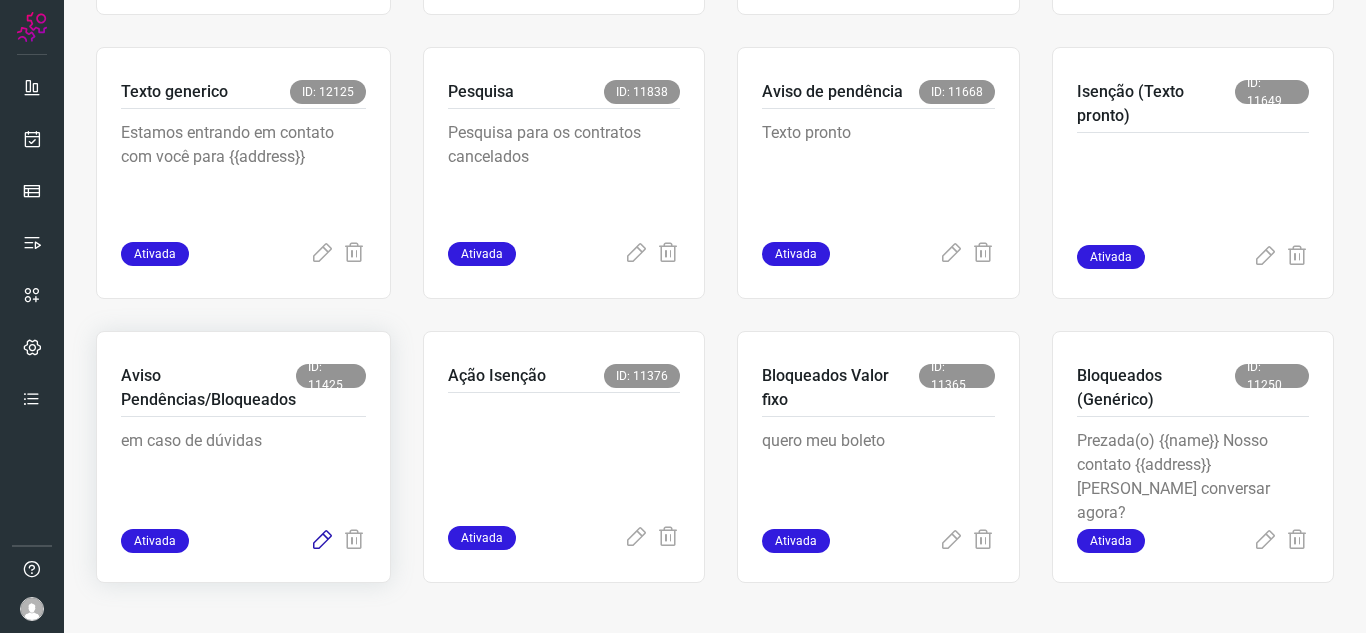 click at bounding box center [322, 541] 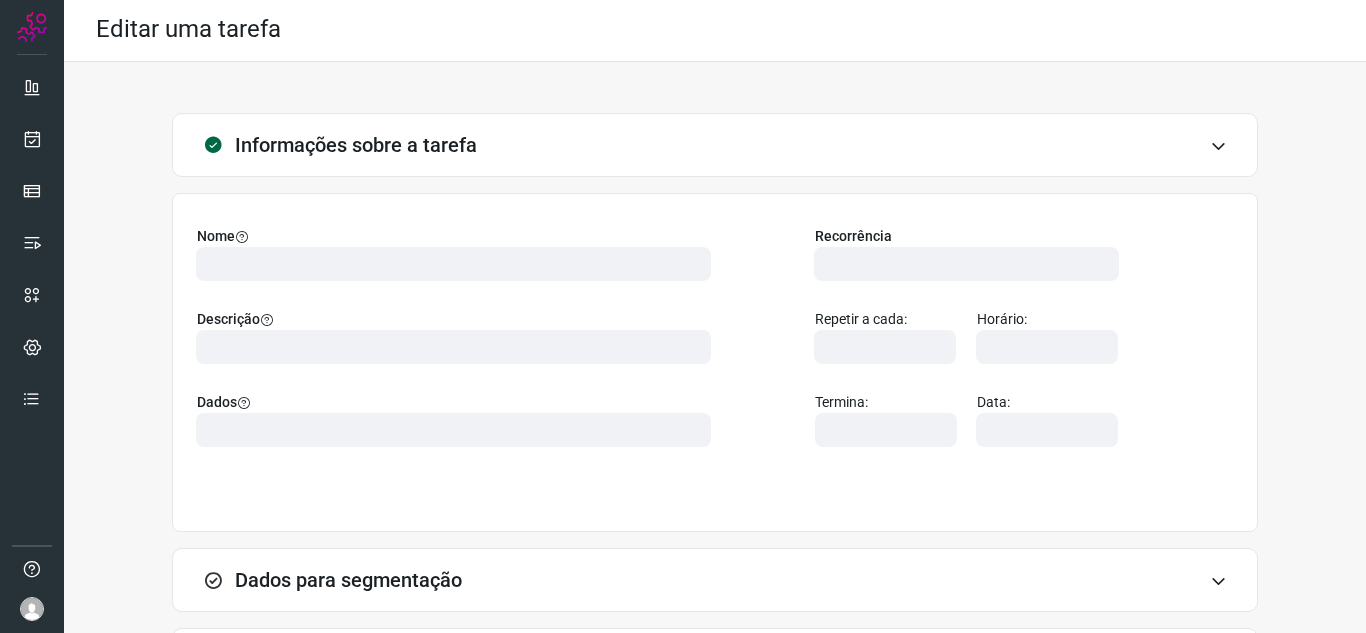 scroll, scrollTop: 0, scrollLeft: 0, axis: both 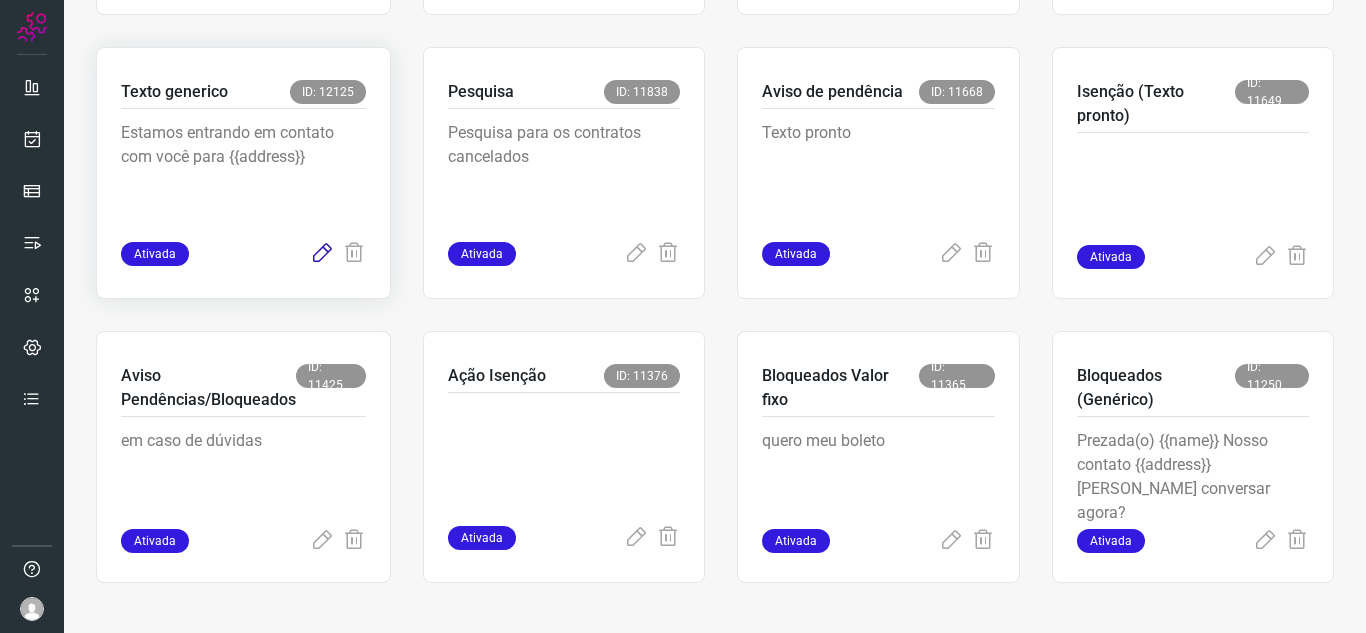 click at bounding box center [322, 254] 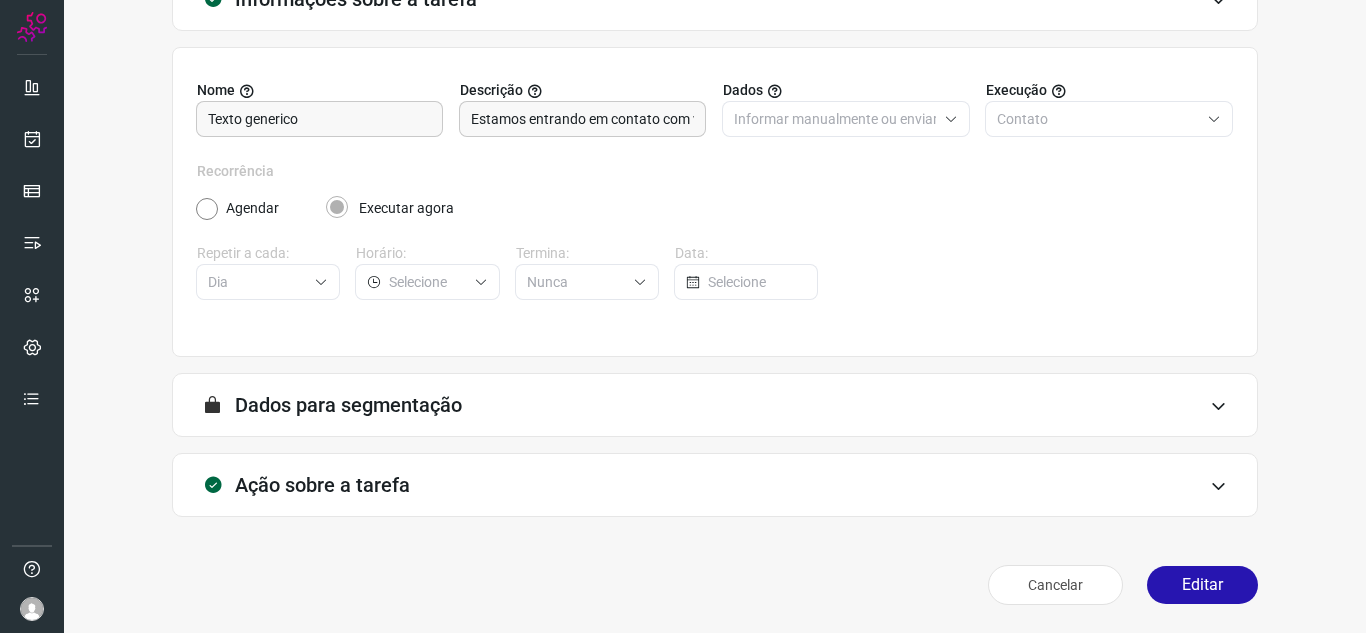 scroll, scrollTop: 148, scrollLeft: 0, axis: vertical 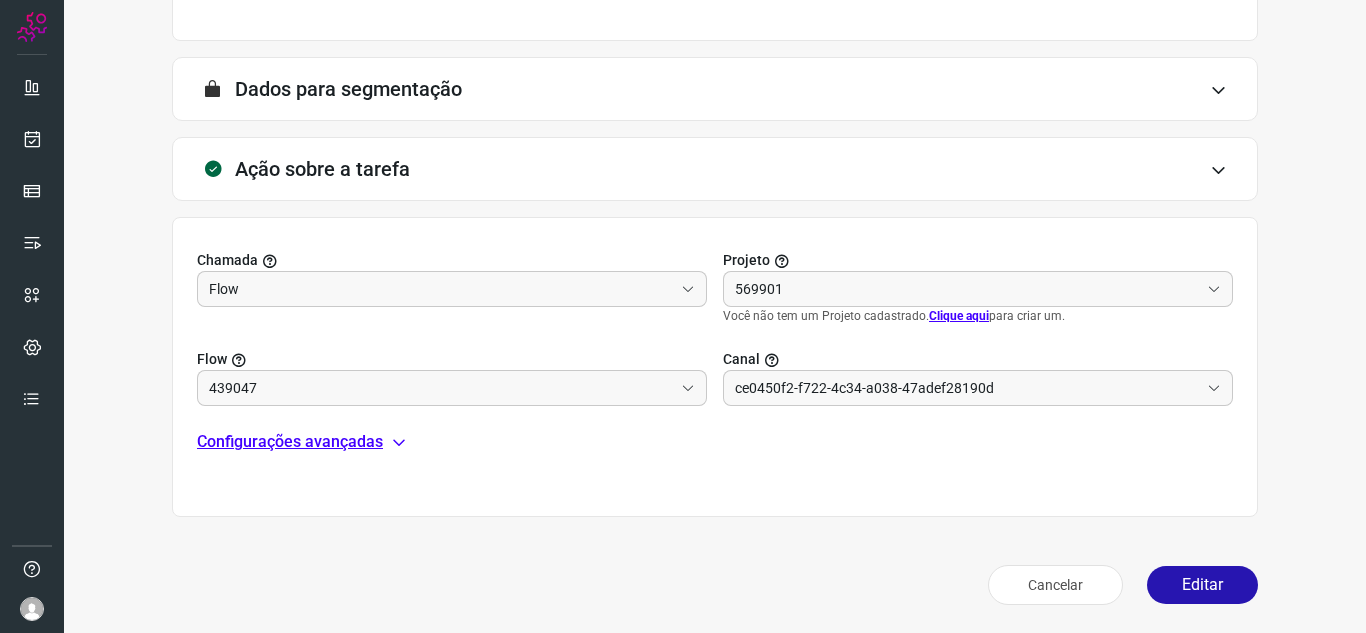 click on "Configurações avançadas" at bounding box center (290, 442) 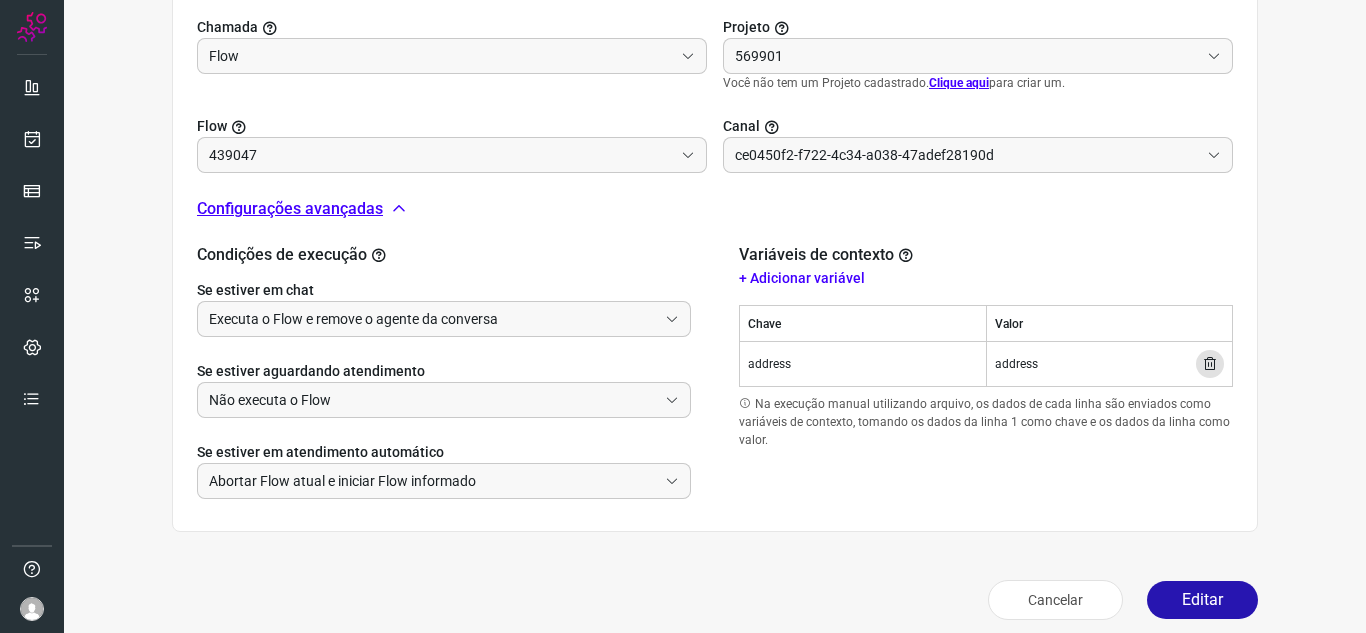 scroll, scrollTop: 712, scrollLeft: 0, axis: vertical 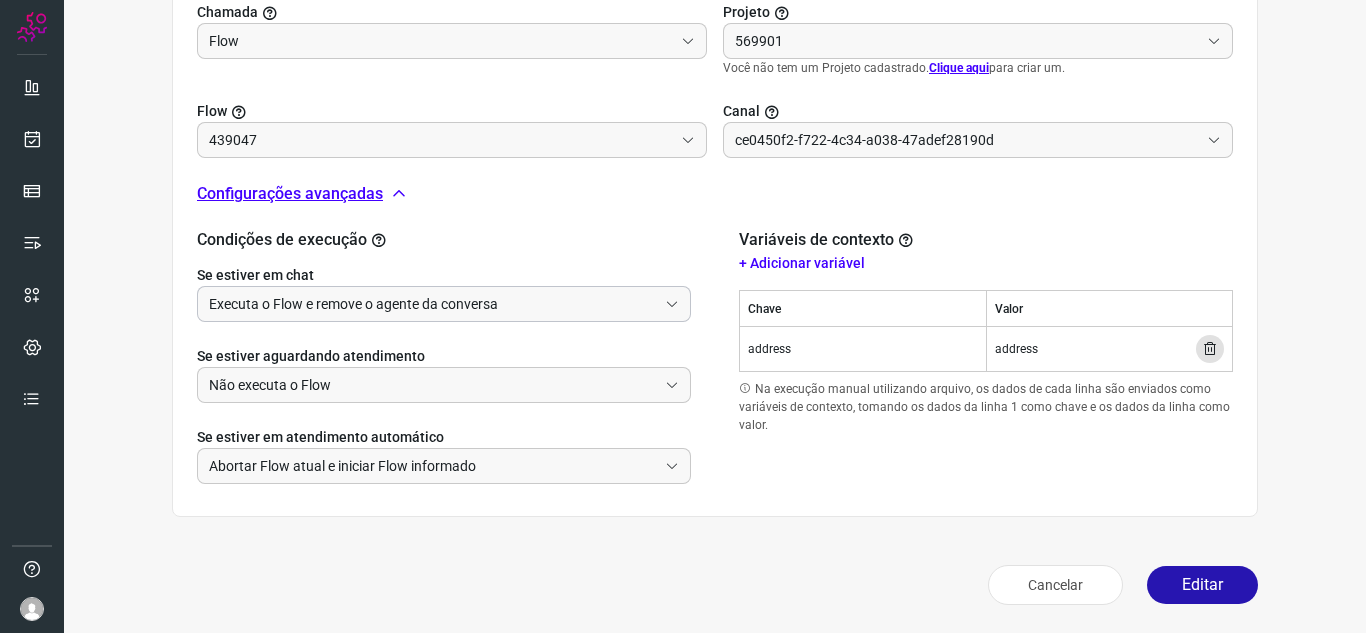 type on "Amigo 0800" 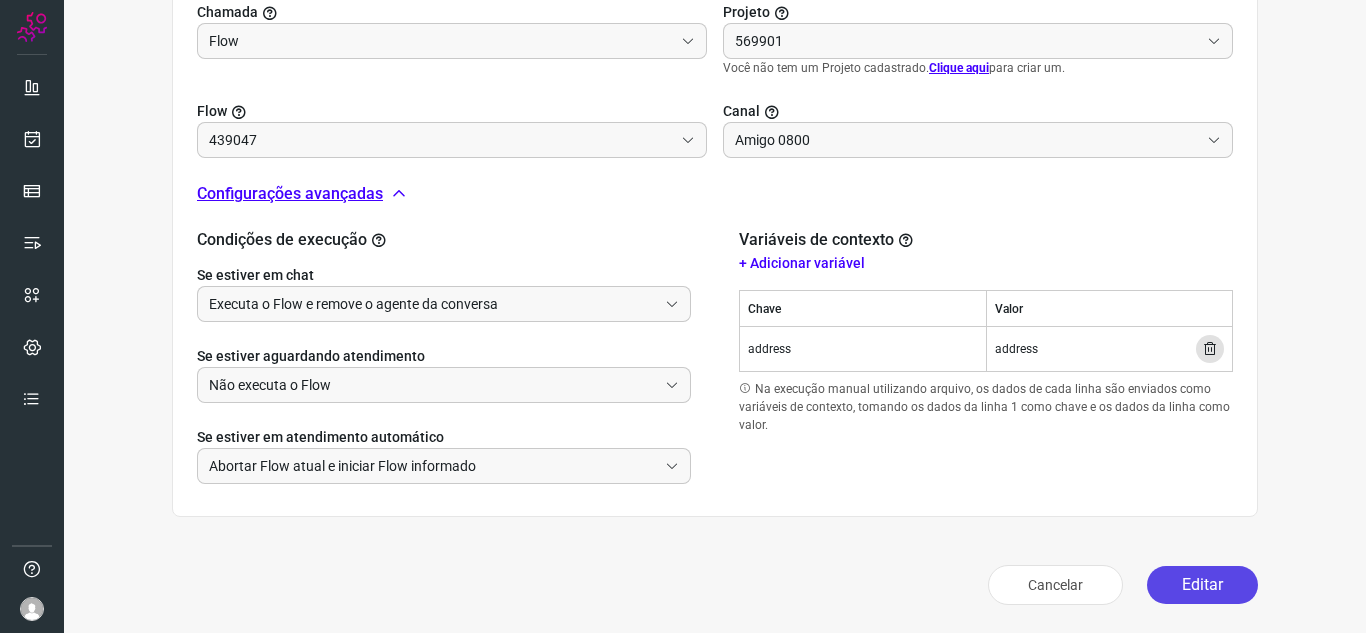 click on "Editar" at bounding box center [1202, 585] 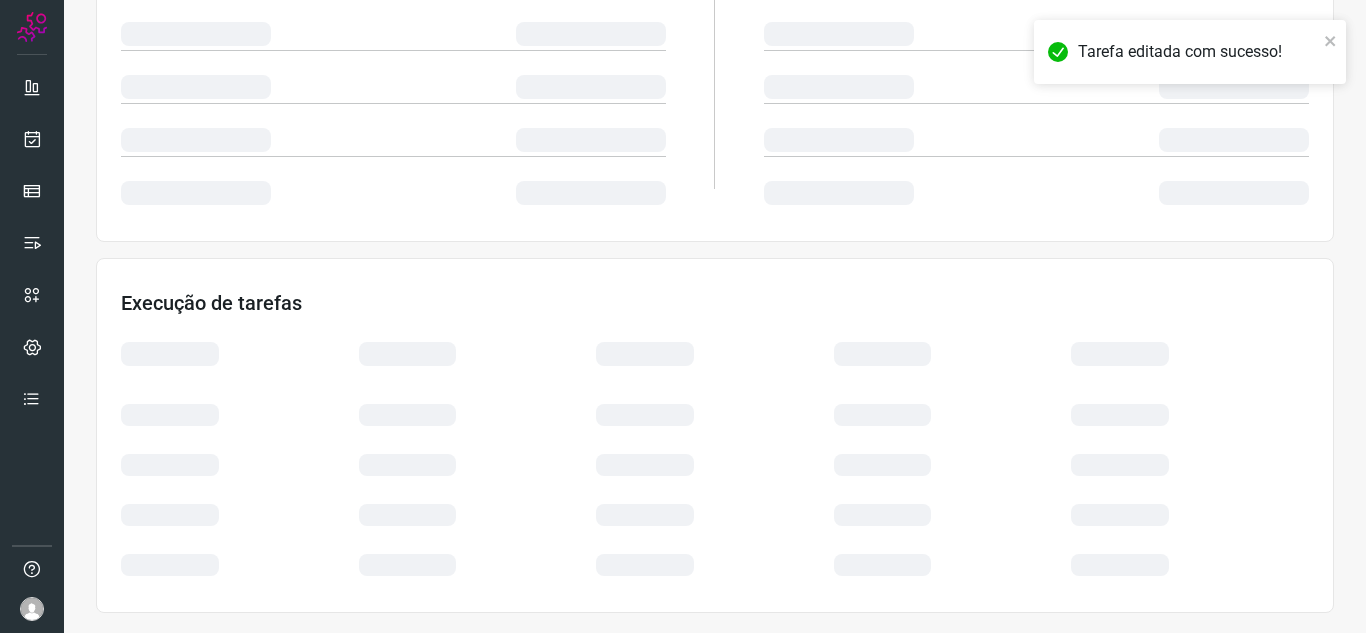 scroll, scrollTop: 400, scrollLeft: 0, axis: vertical 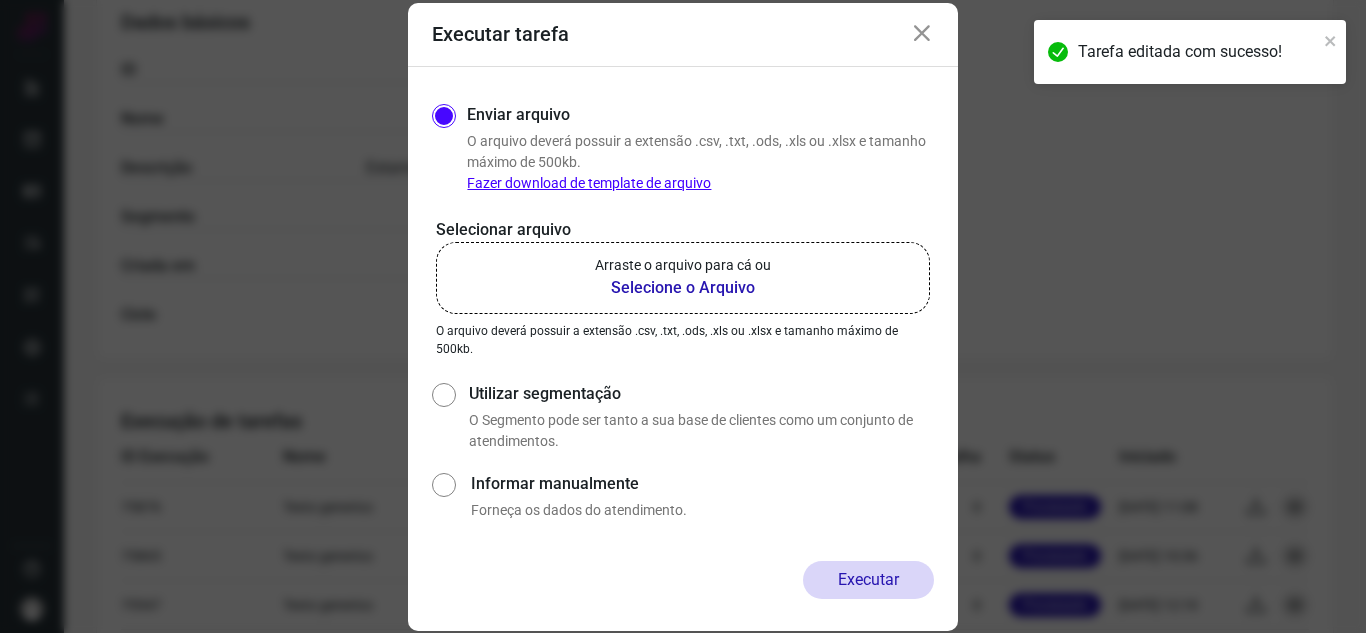 click on "Arraste o arquivo para cá ou" at bounding box center [683, 265] 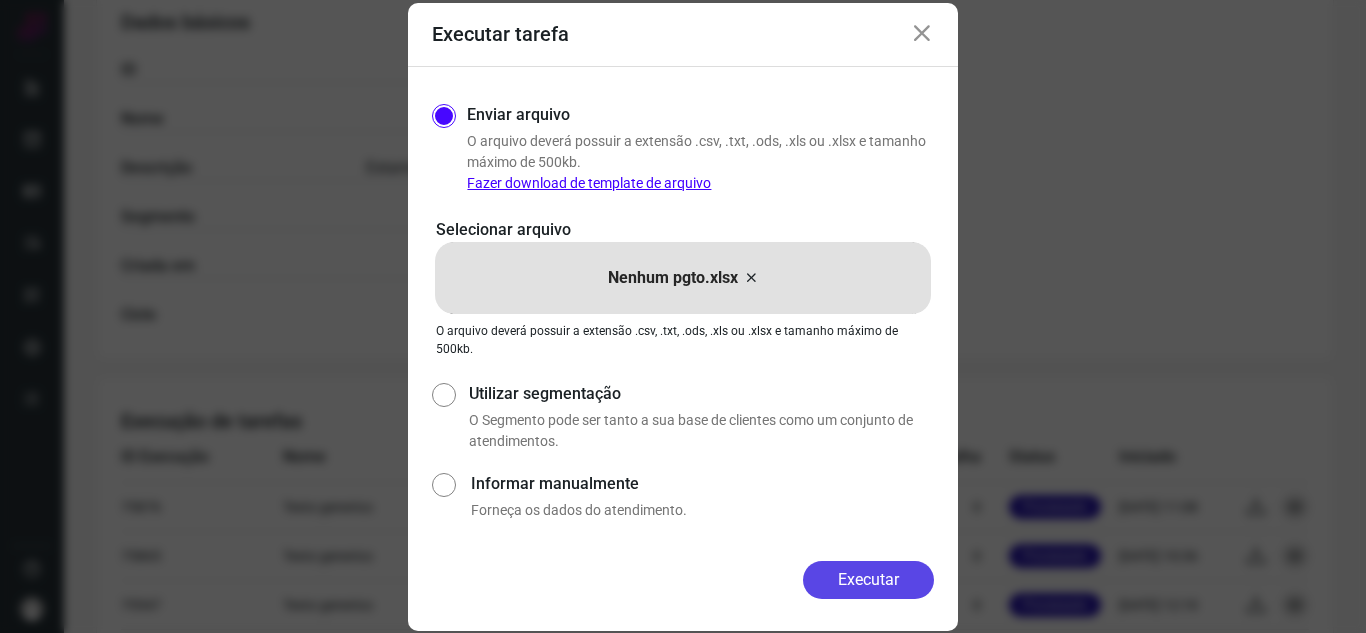 click on "Executar" at bounding box center (868, 580) 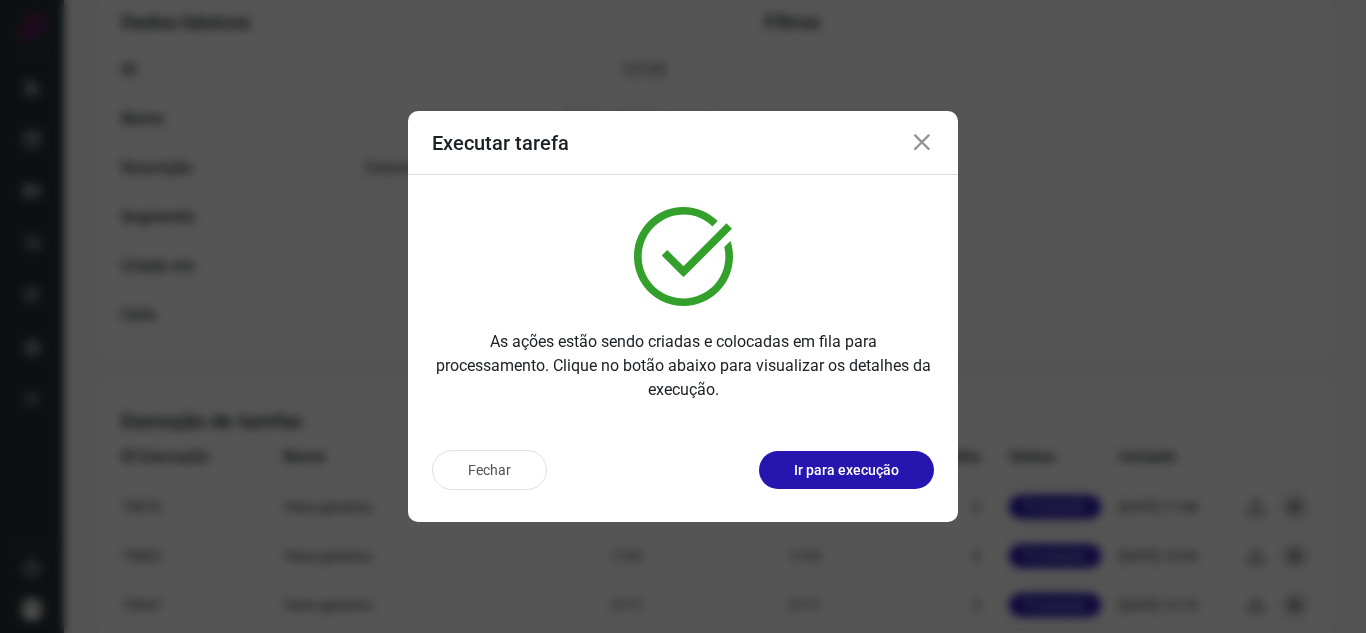 click at bounding box center (922, 143) 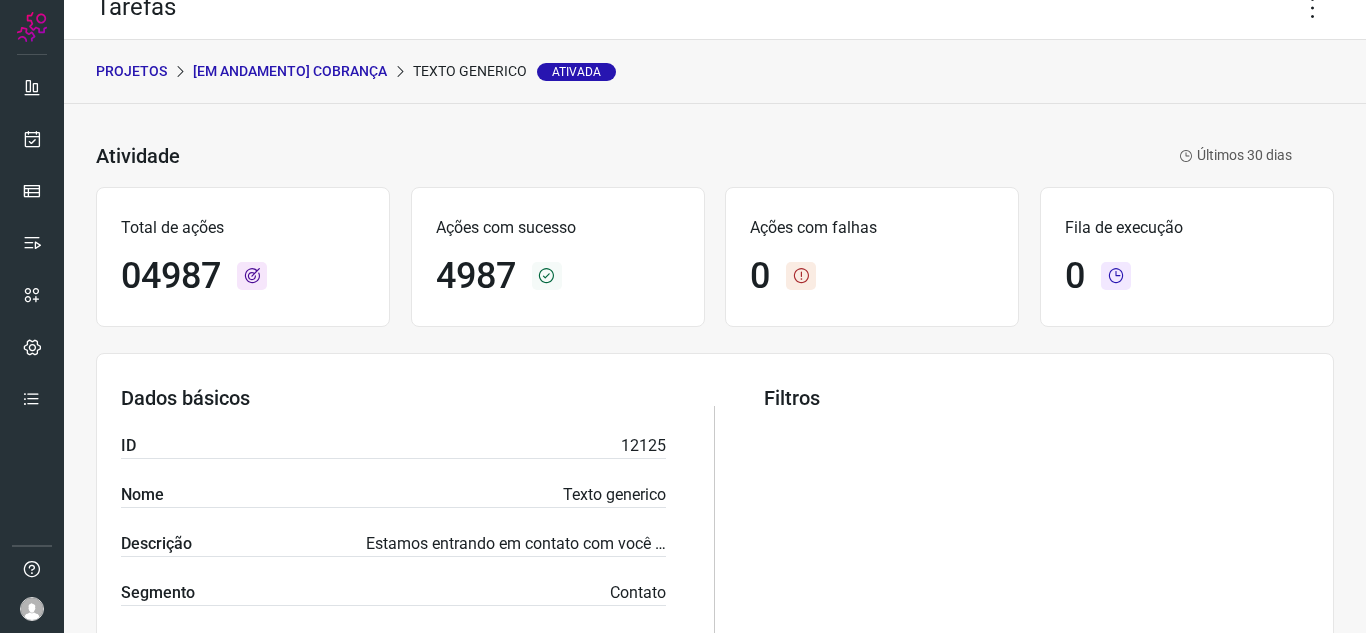 scroll, scrollTop: 0, scrollLeft: 0, axis: both 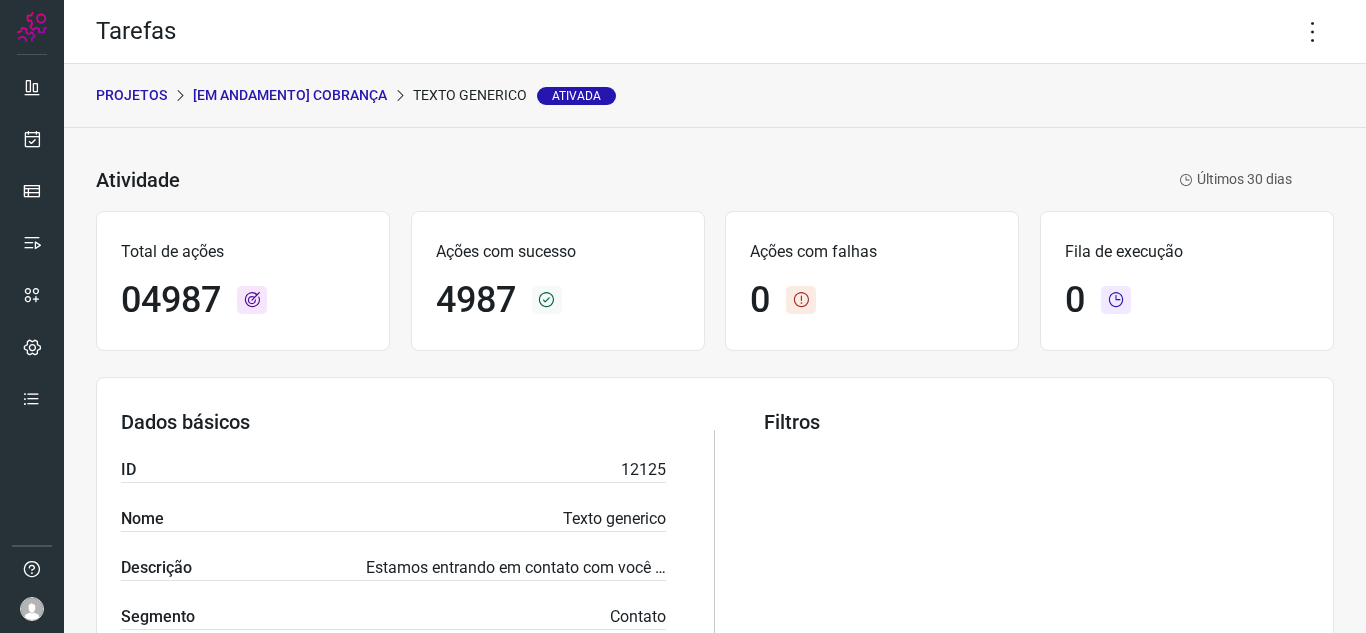 click on "[Em andamento] COBRANÇA" at bounding box center (290, 95) 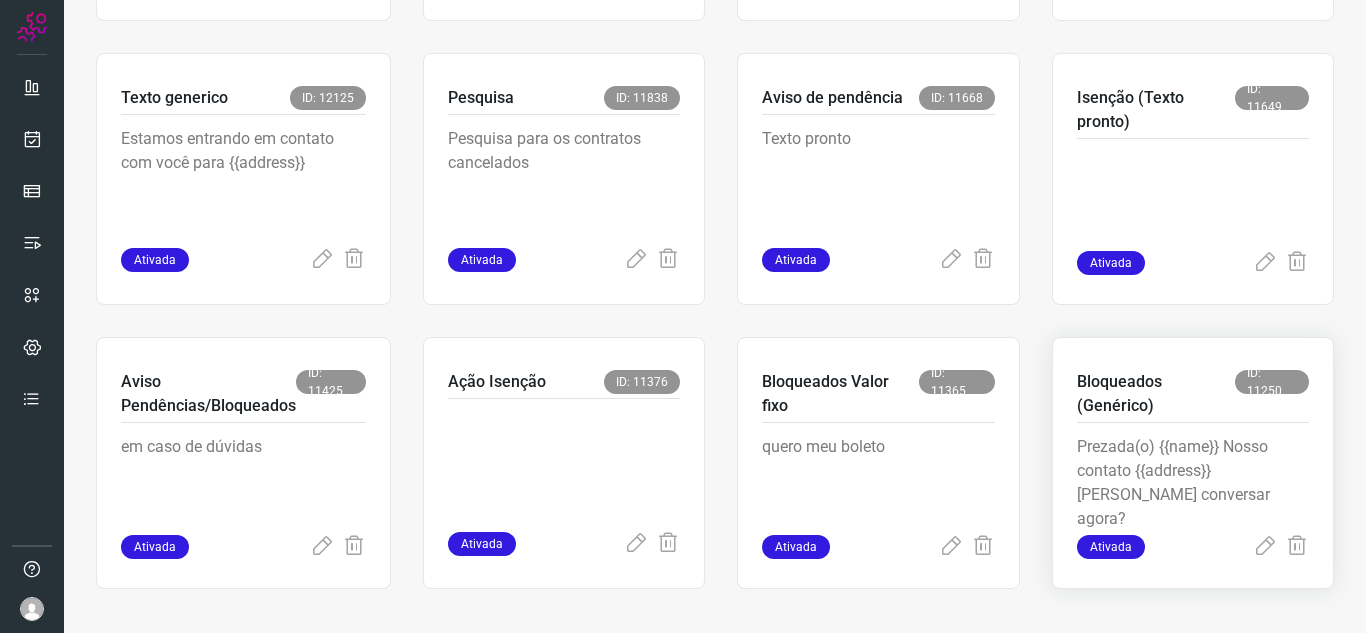 scroll, scrollTop: 396, scrollLeft: 0, axis: vertical 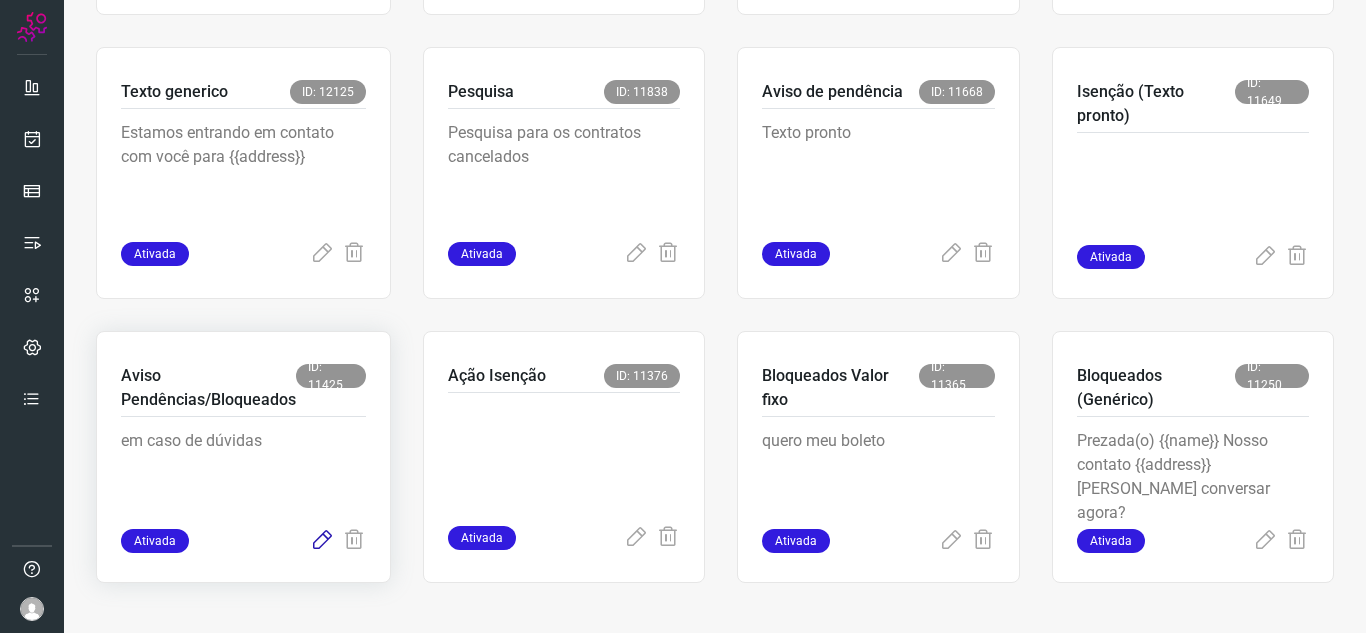 click at bounding box center (322, 541) 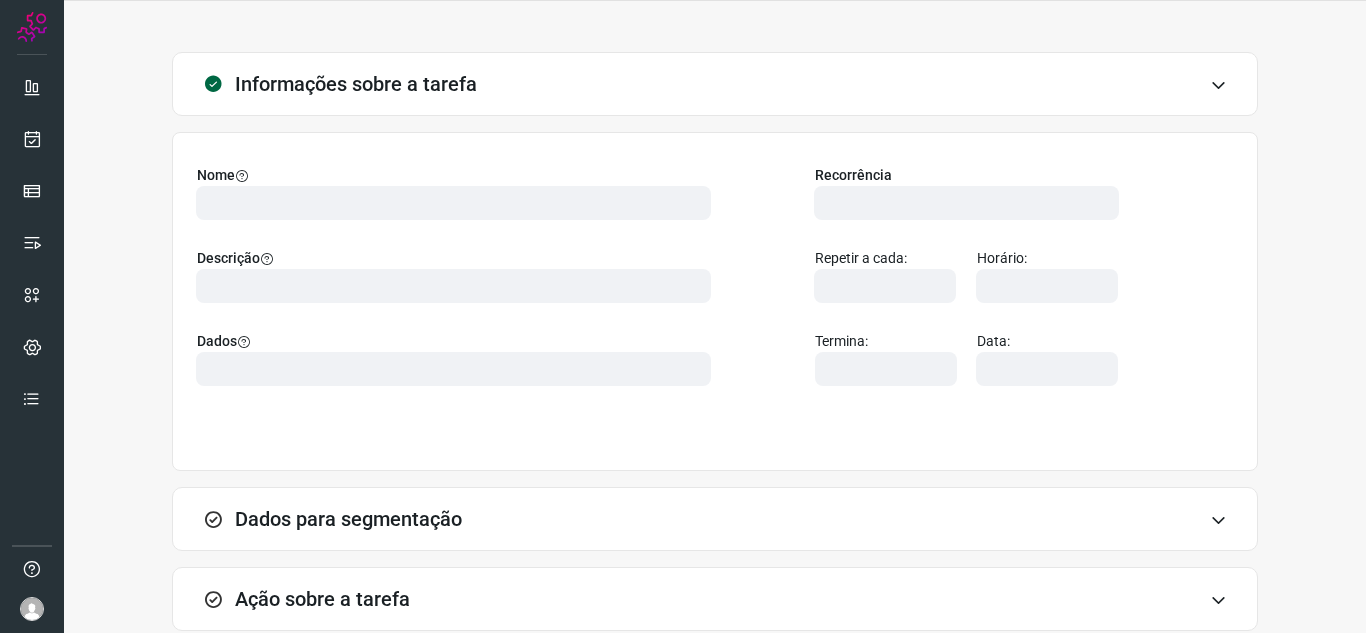 scroll, scrollTop: 0, scrollLeft: 0, axis: both 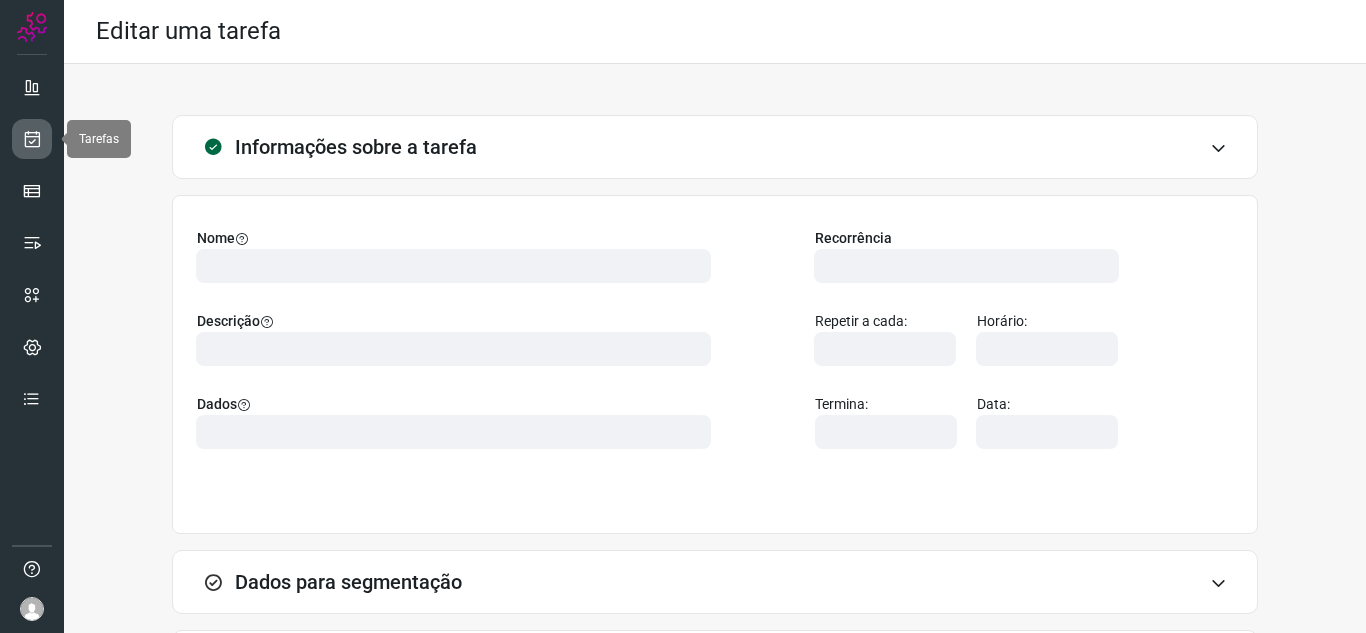 click at bounding box center (32, 139) 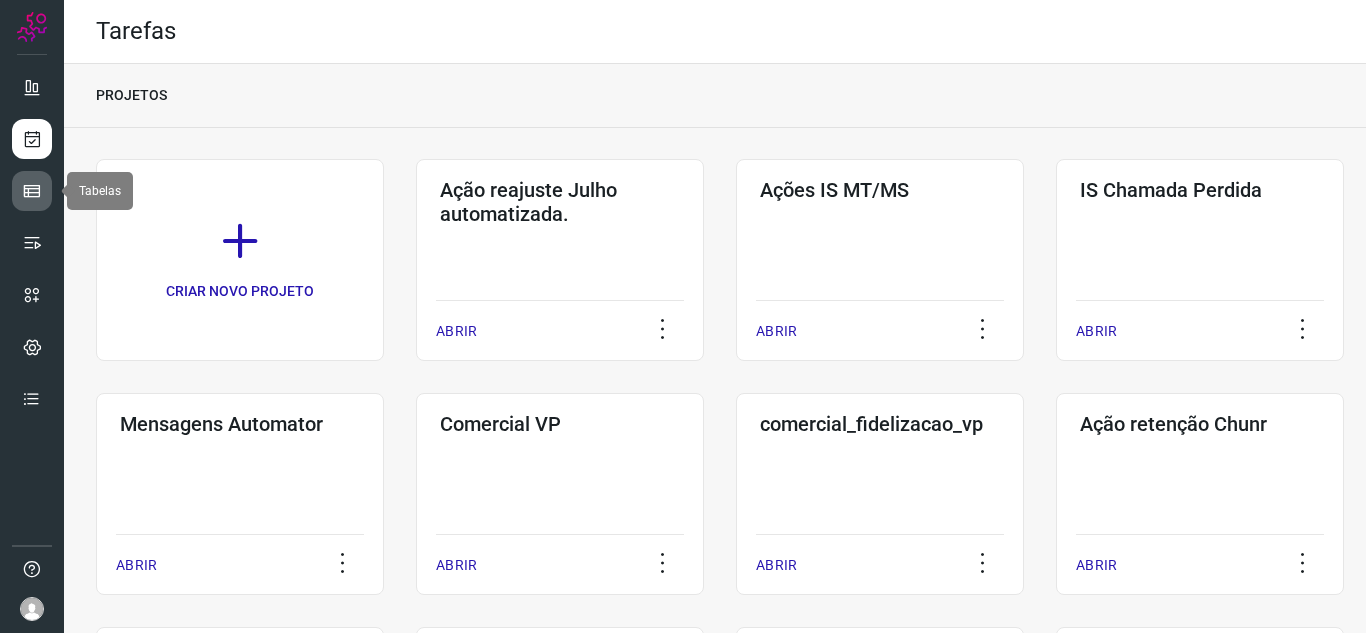click at bounding box center (32, 191) 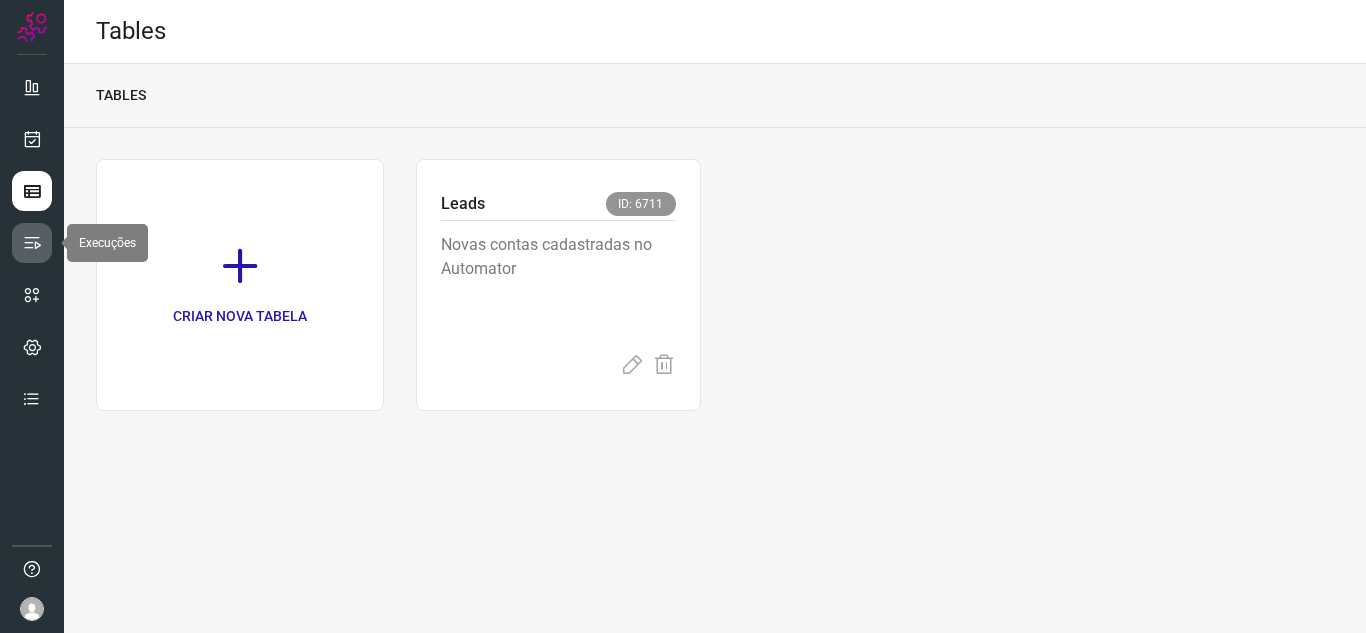 click at bounding box center (32, 243) 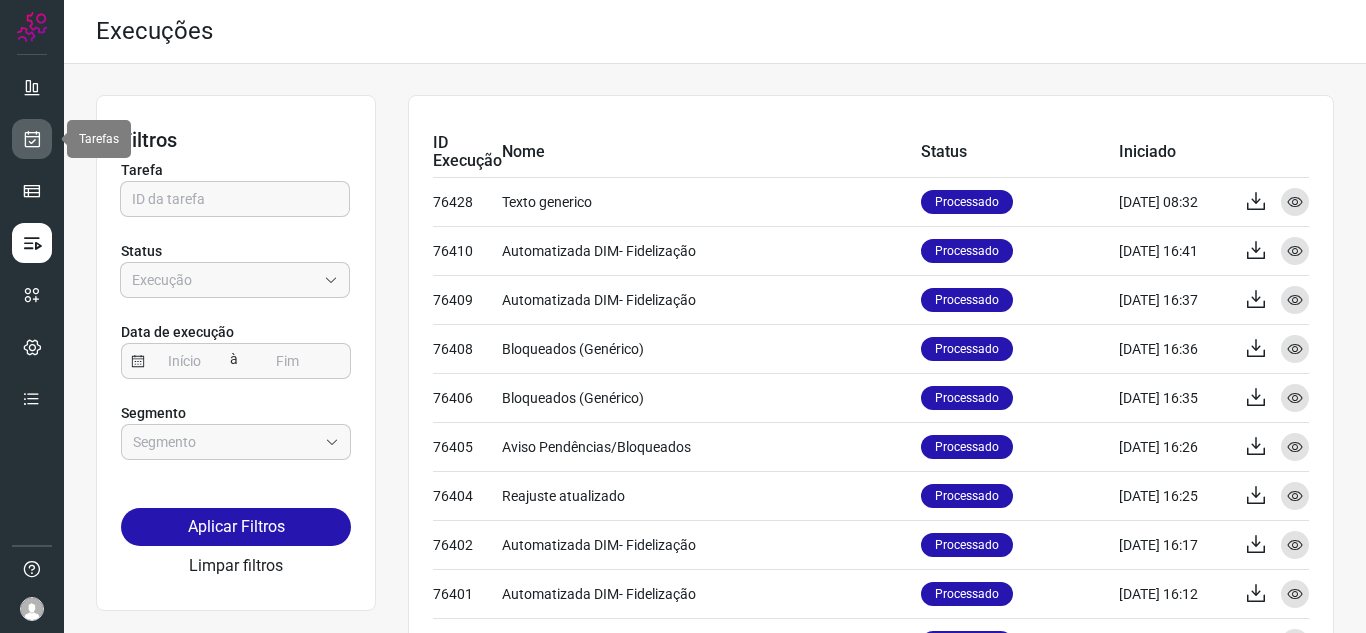 click at bounding box center [32, 139] 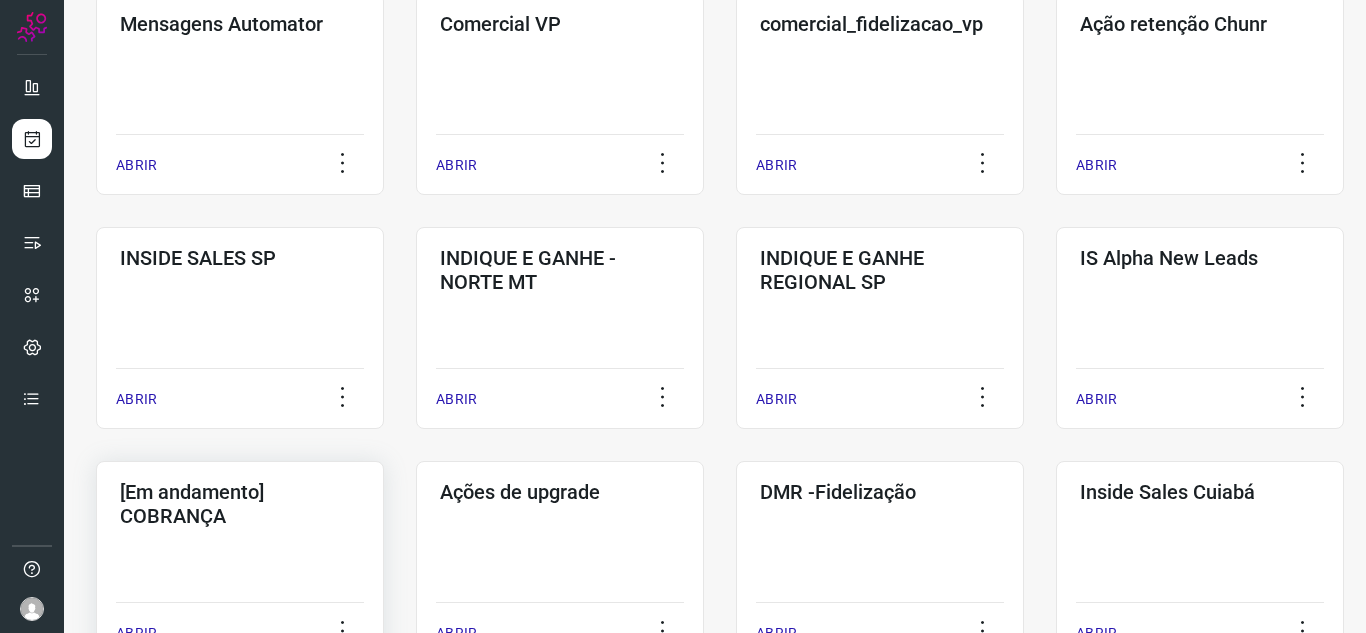 click on "[Em andamento] COBRANÇA" at bounding box center [240, 500] 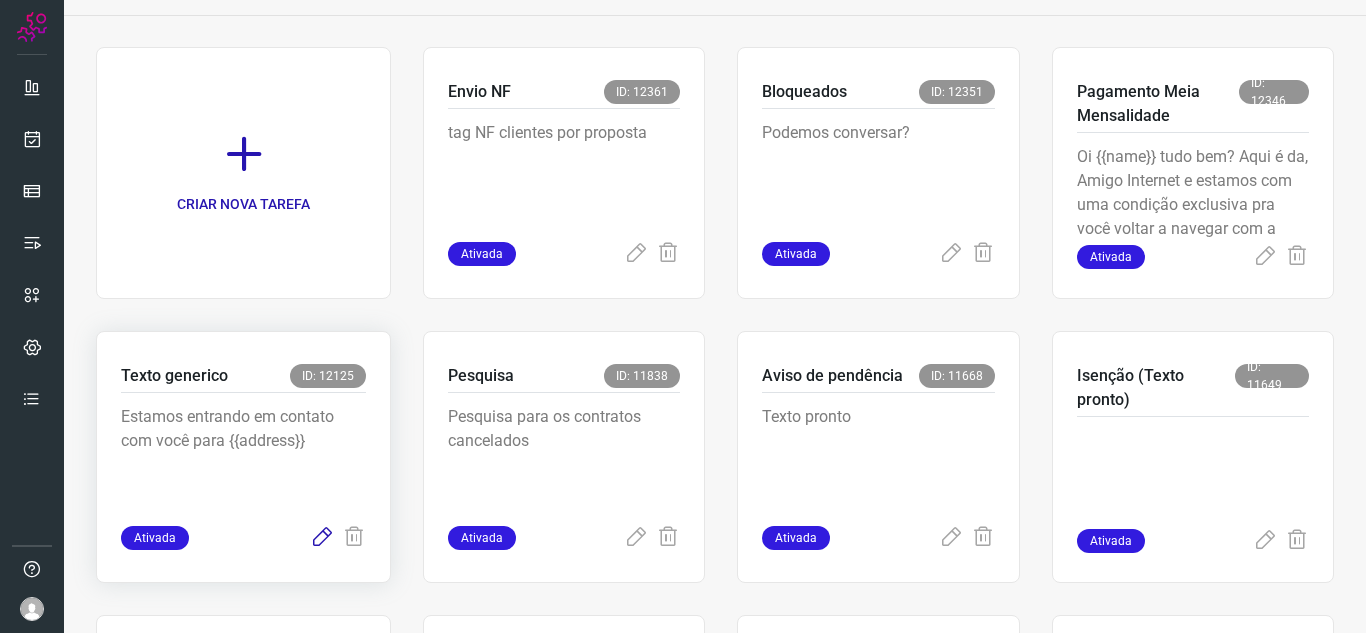 click at bounding box center (322, 538) 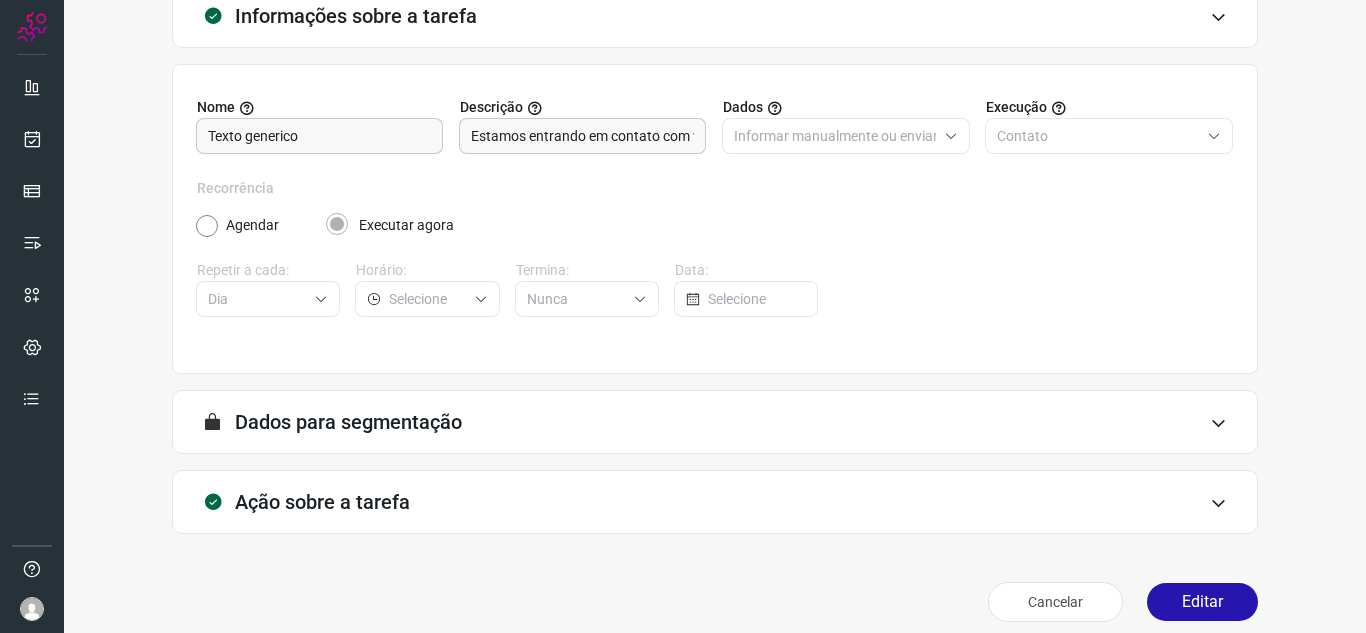 scroll, scrollTop: 148, scrollLeft: 0, axis: vertical 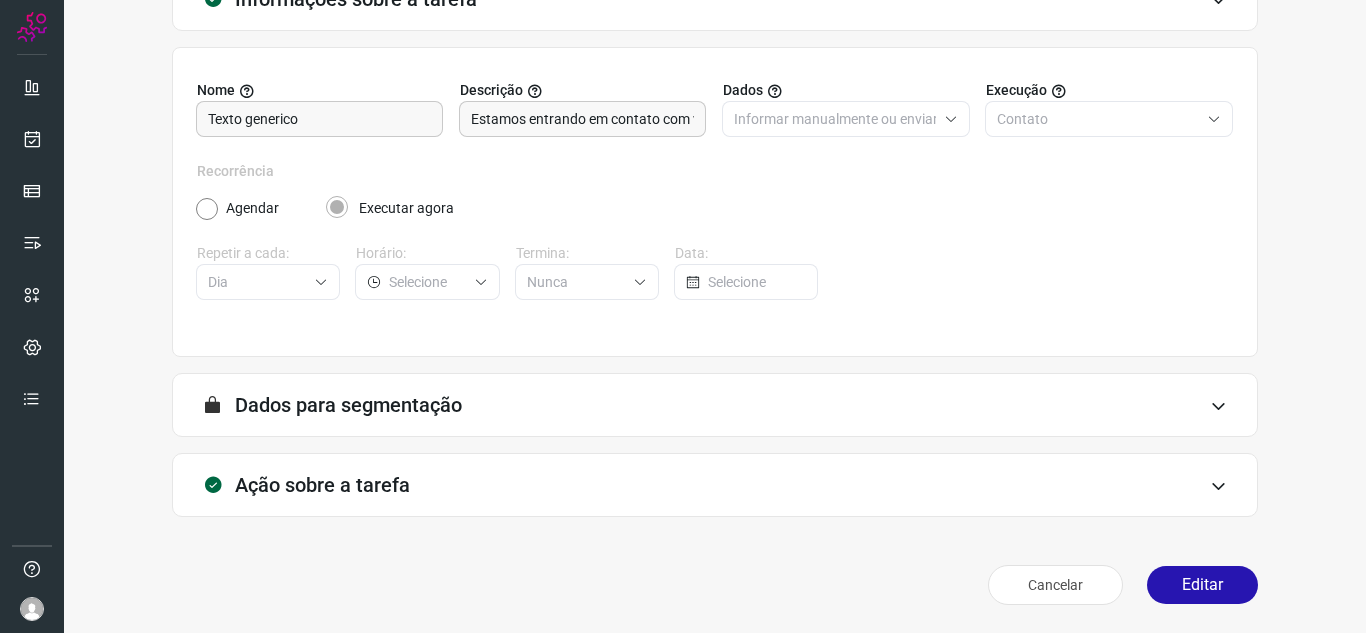type on "Amigo 0800" 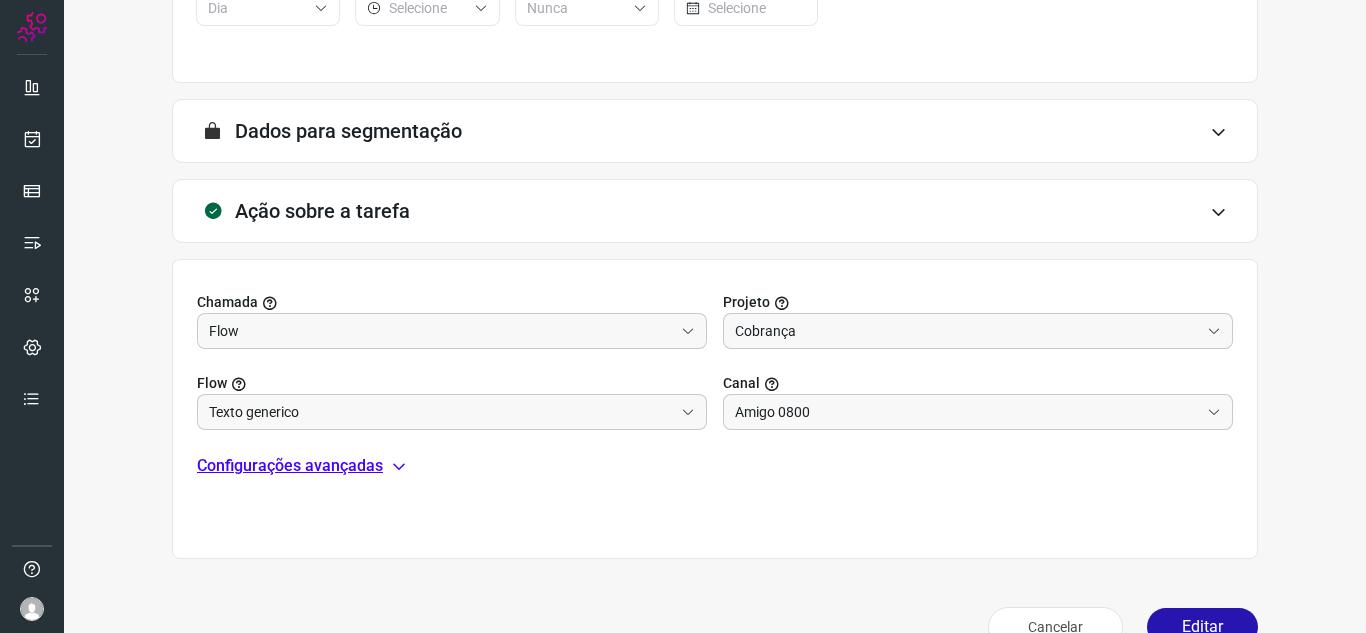 scroll, scrollTop: 448, scrollLeft: 0, axis: vertical 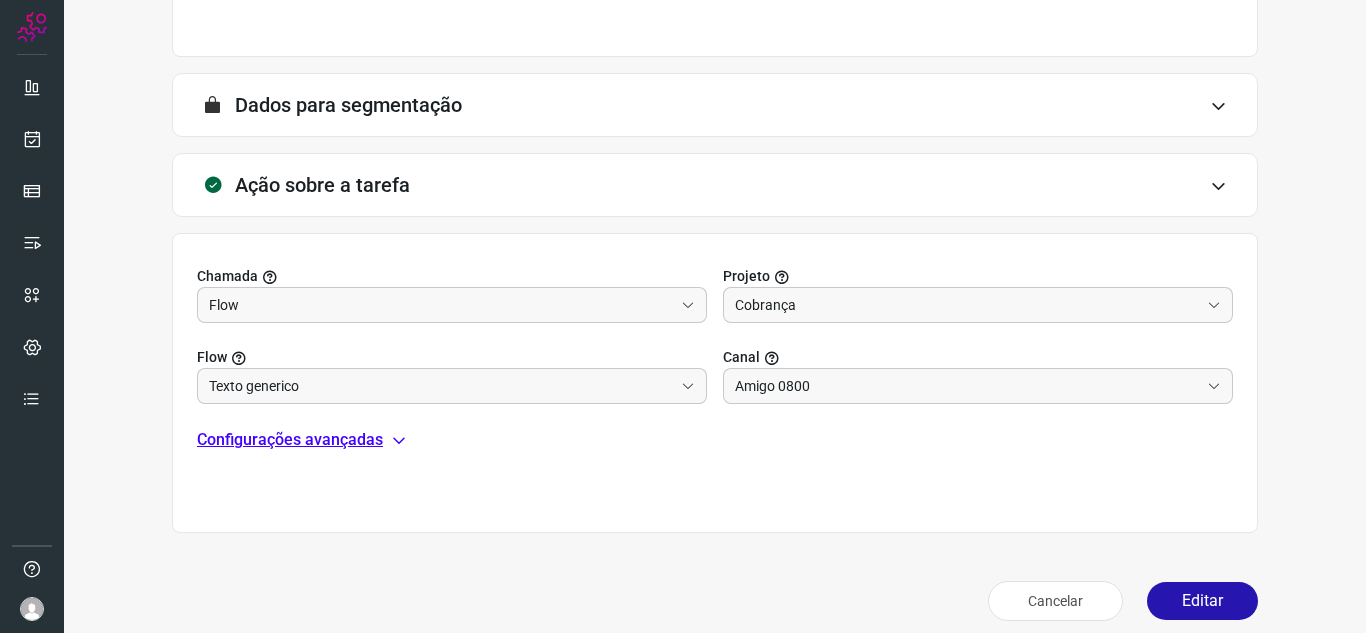 click on "Configurações avançadas" at bounding box center [290, 440] 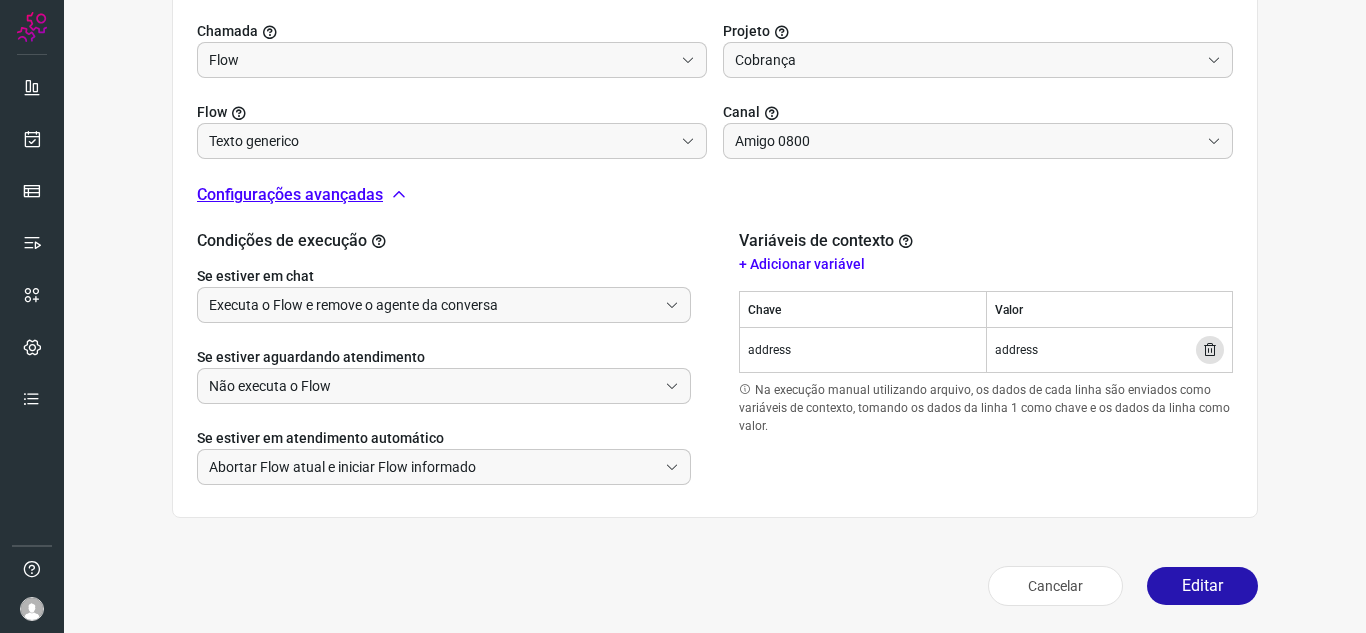 scroll, scrollTop: 694, scrollLeft: 0, axis: vertical 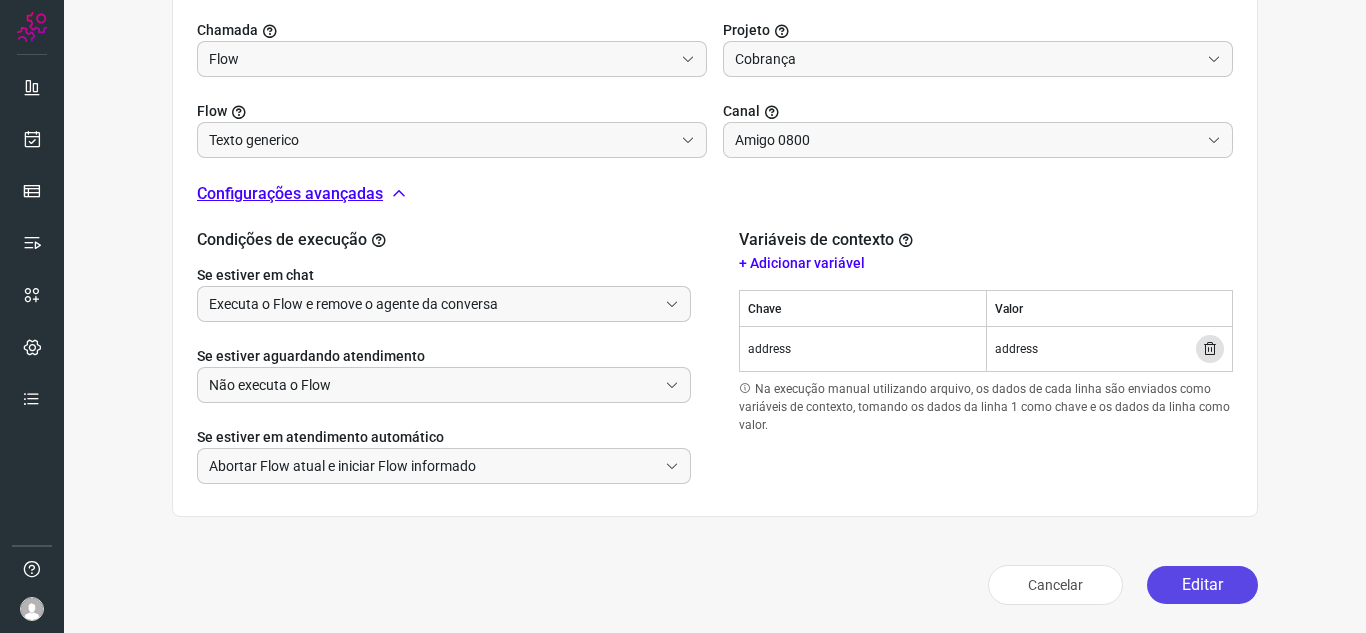 click on "Editar" at bounding box center [1202, 585] 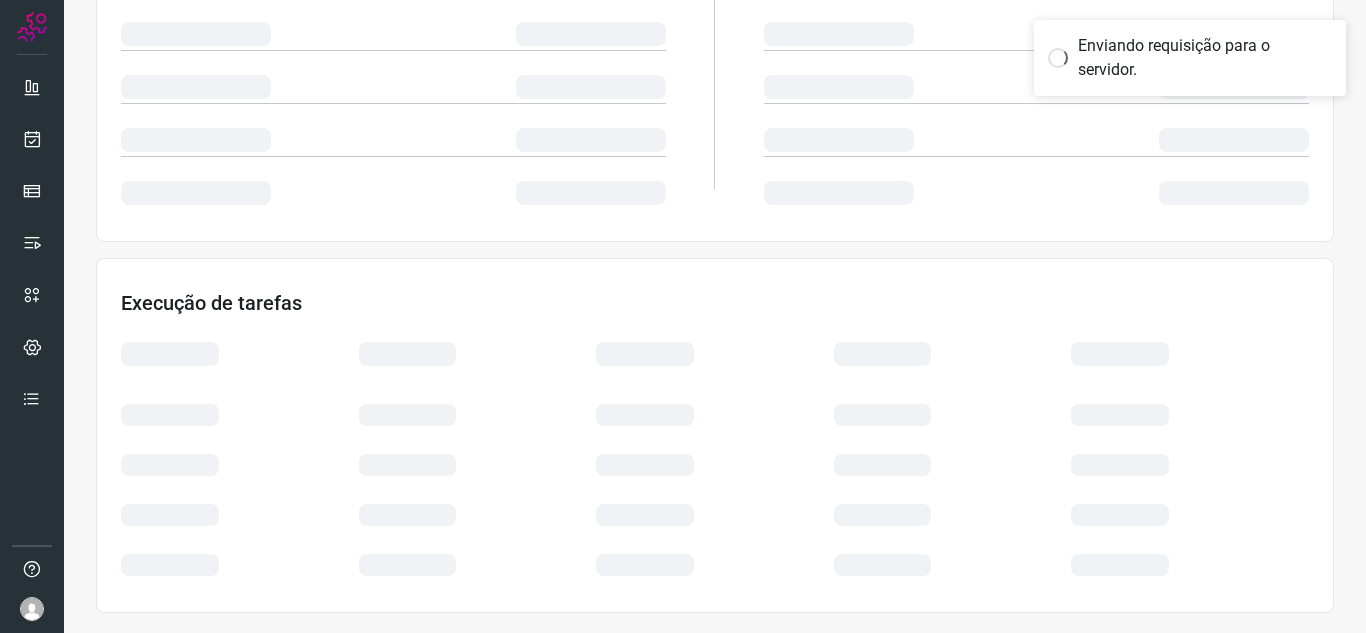 scroll, scrollTop: 400, scrollLeft: 0, axis: vertical 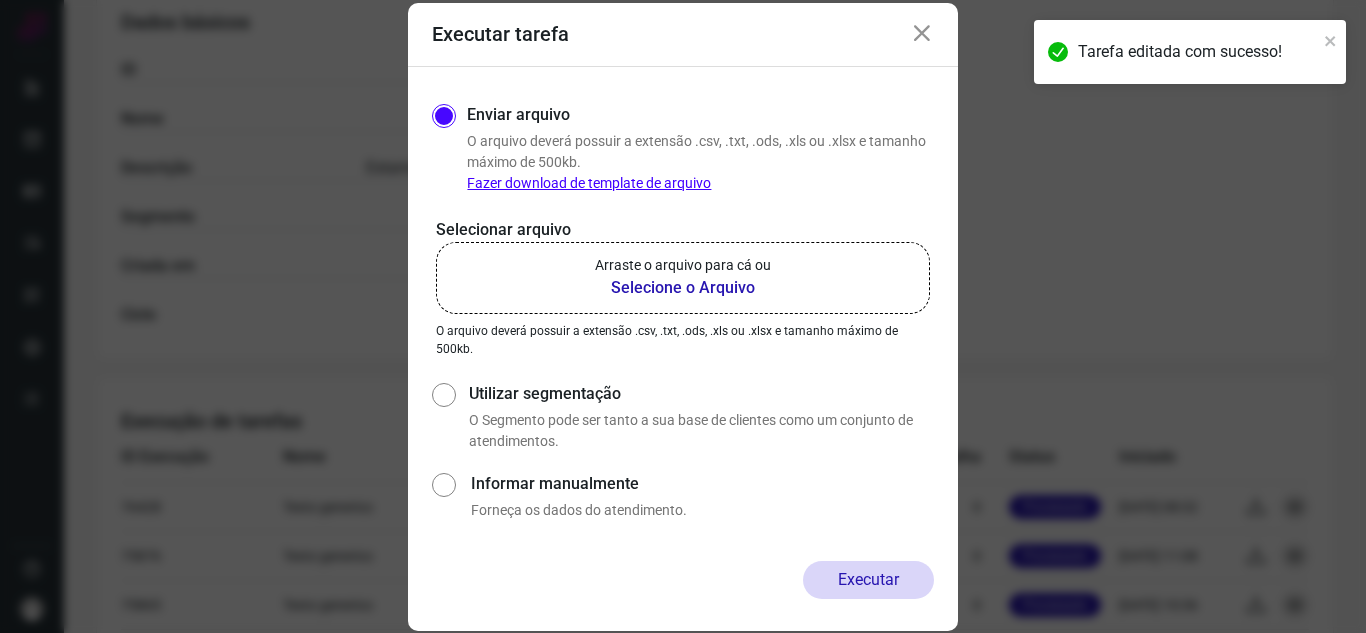 click on "Arraste o arquivo para cá ou Selecione o Arquivo" 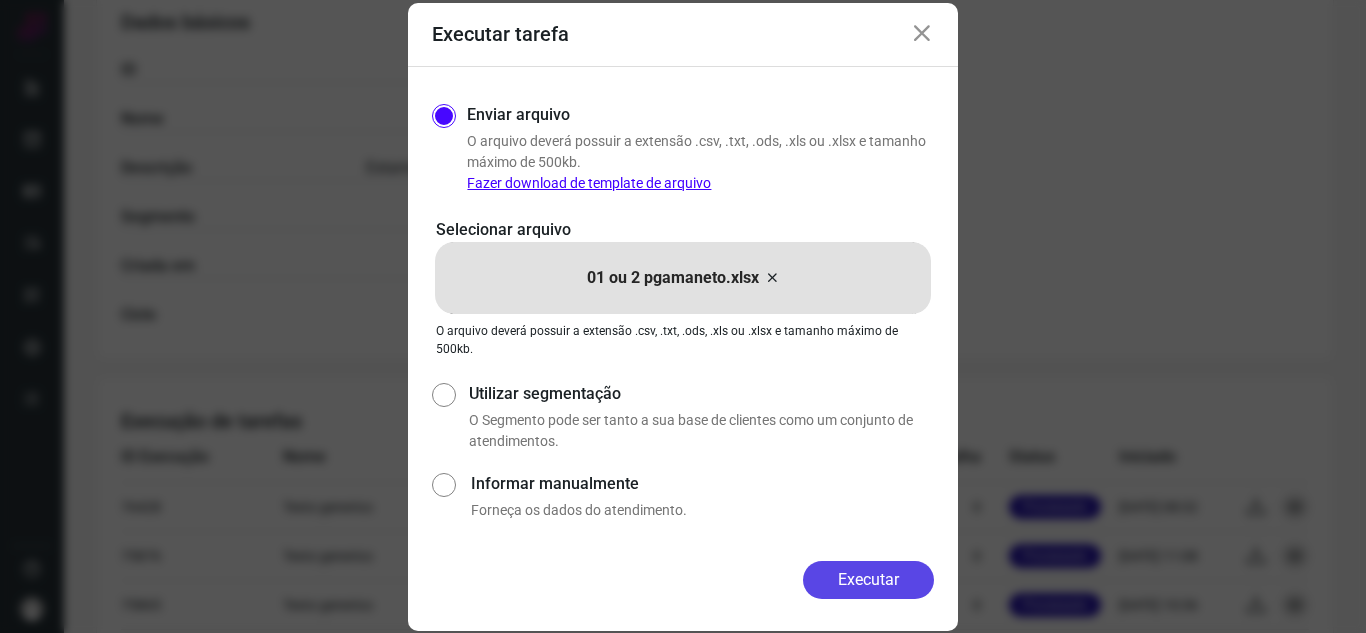 click on "Executar" at bounding box center (868, 580) 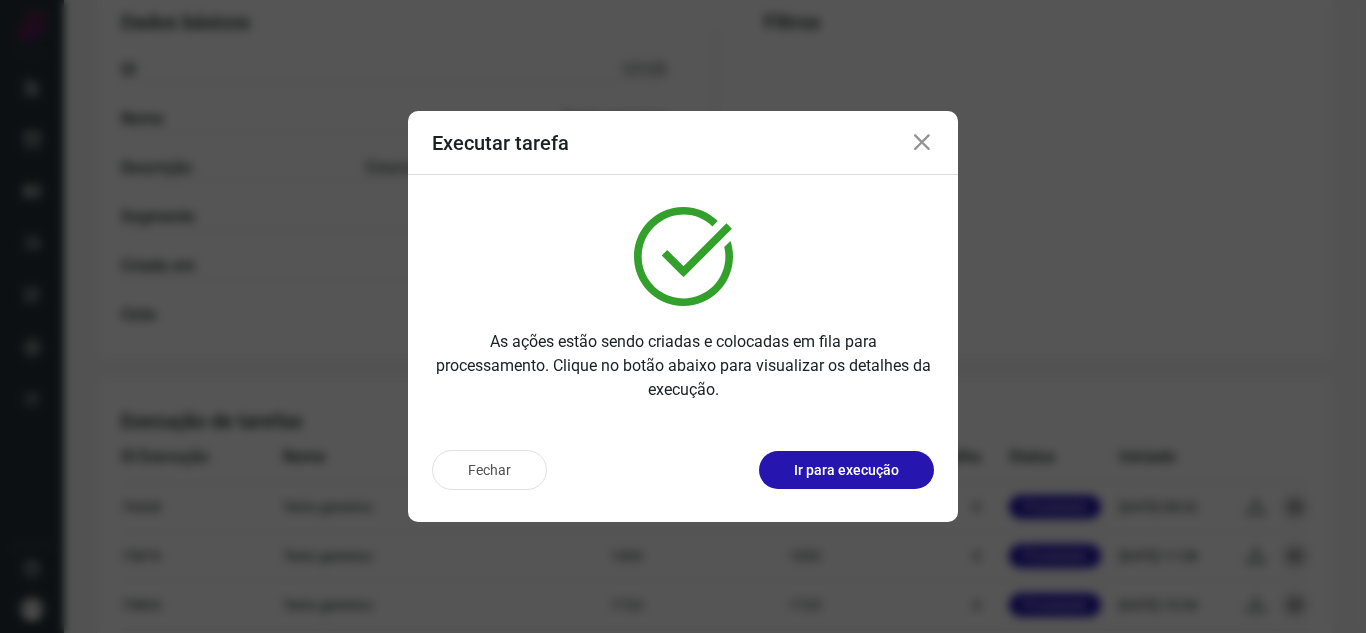 click at bounding box center (922, 143) 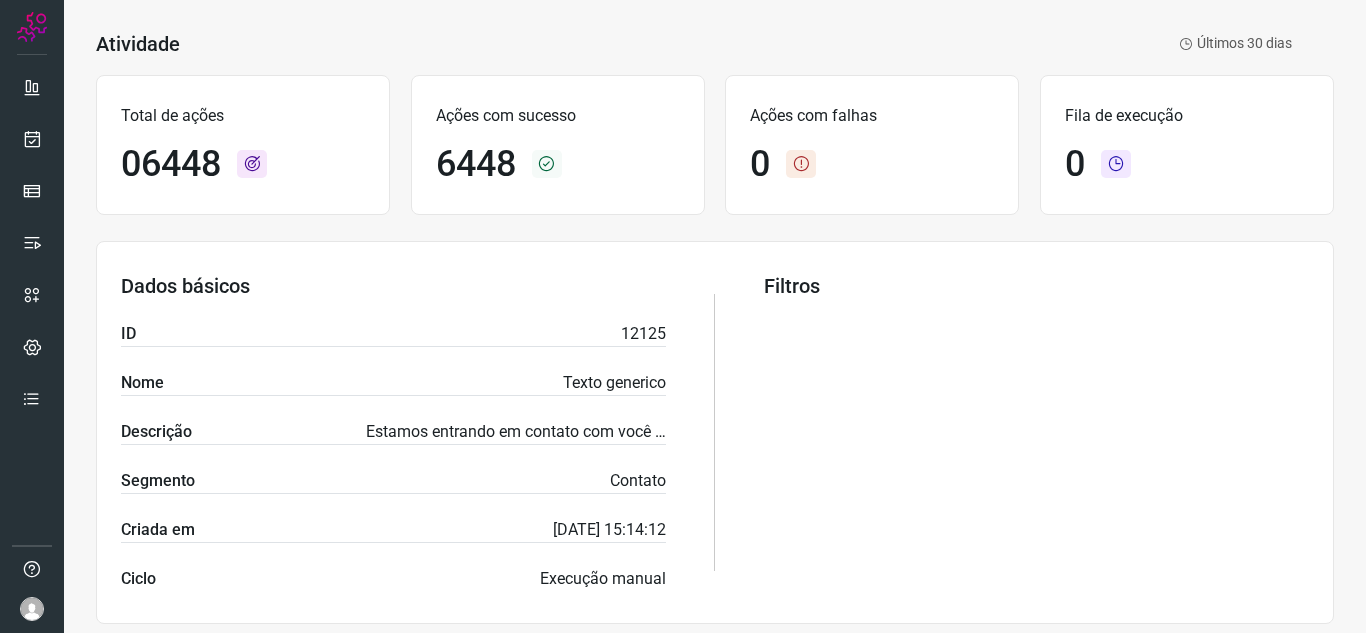 scroll, scrollTop: 0, scrollLeft: 0, axis: both 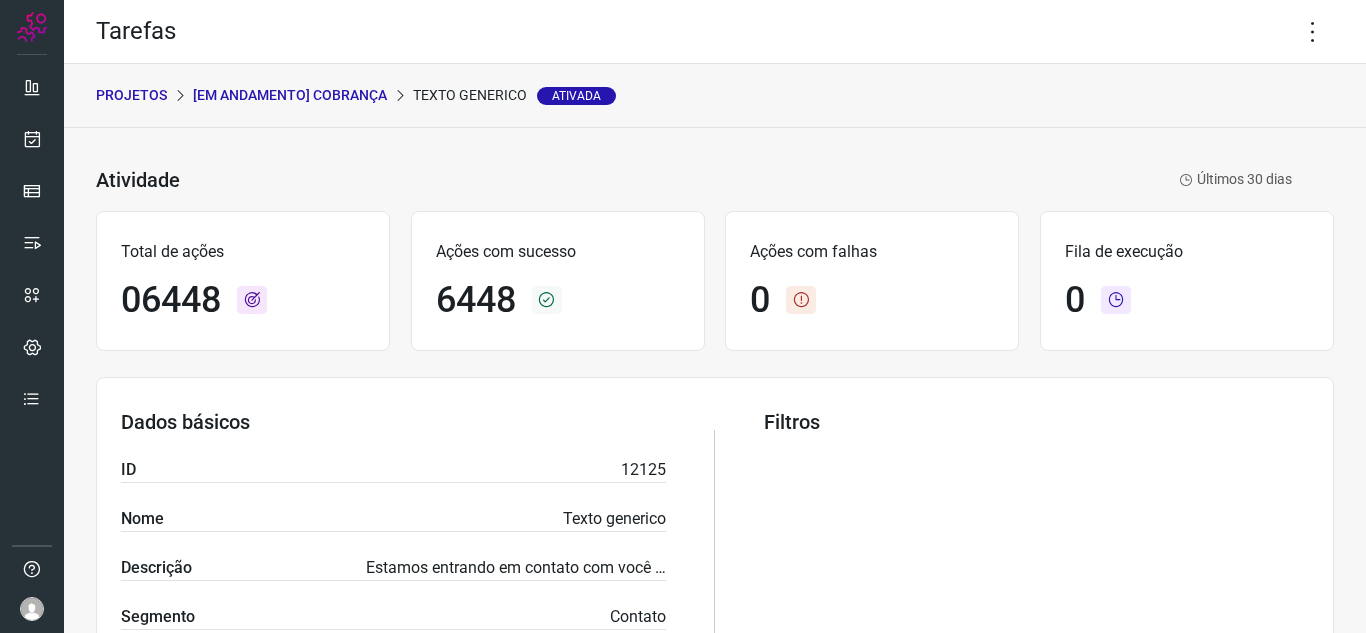 click on "[Em andamento] COBRANÇA" at bounding box center [290, 95] 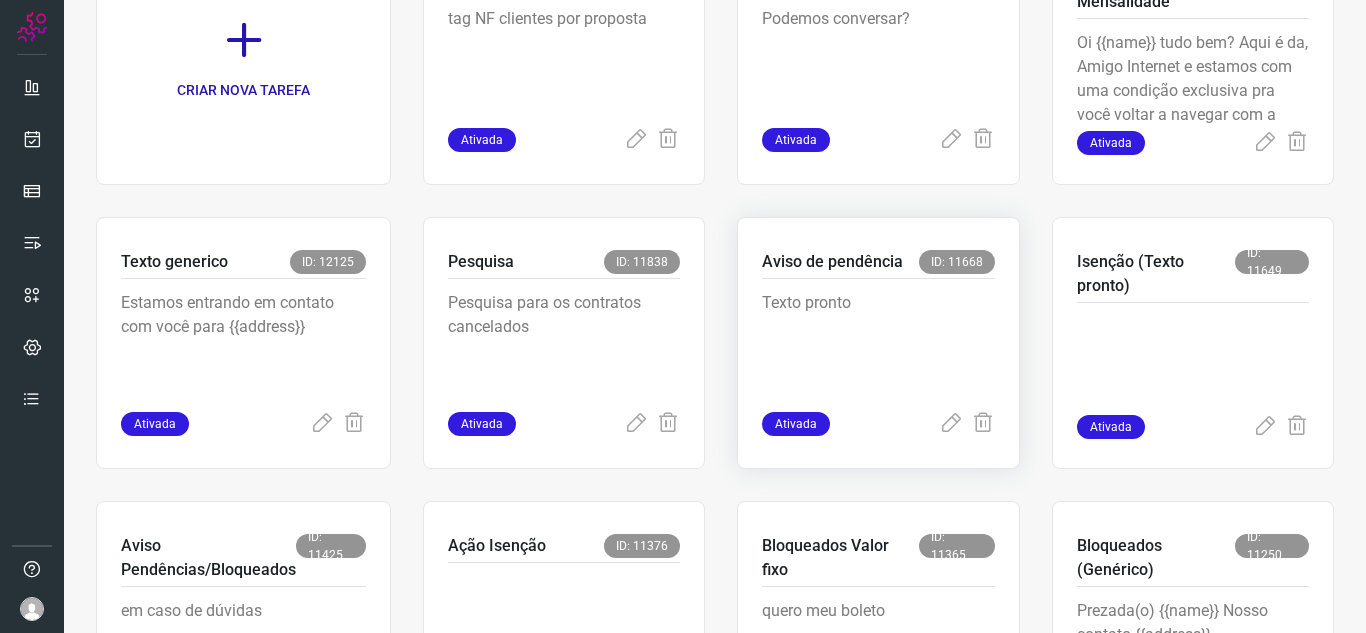 scroll, scrollTop: 300, scrollLeft: 0, axis: vertical 